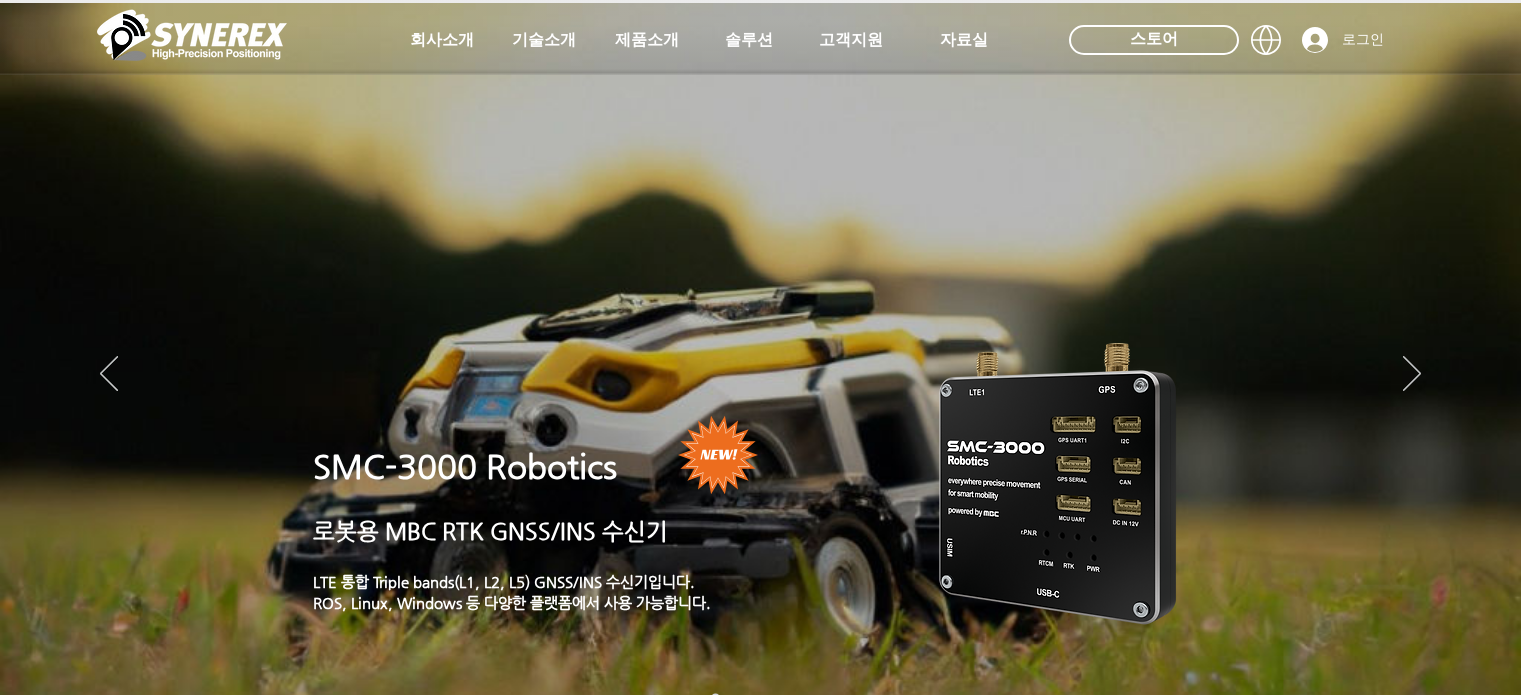 scroll, scrollTop: 0, scrollLeft: 0, axis: both 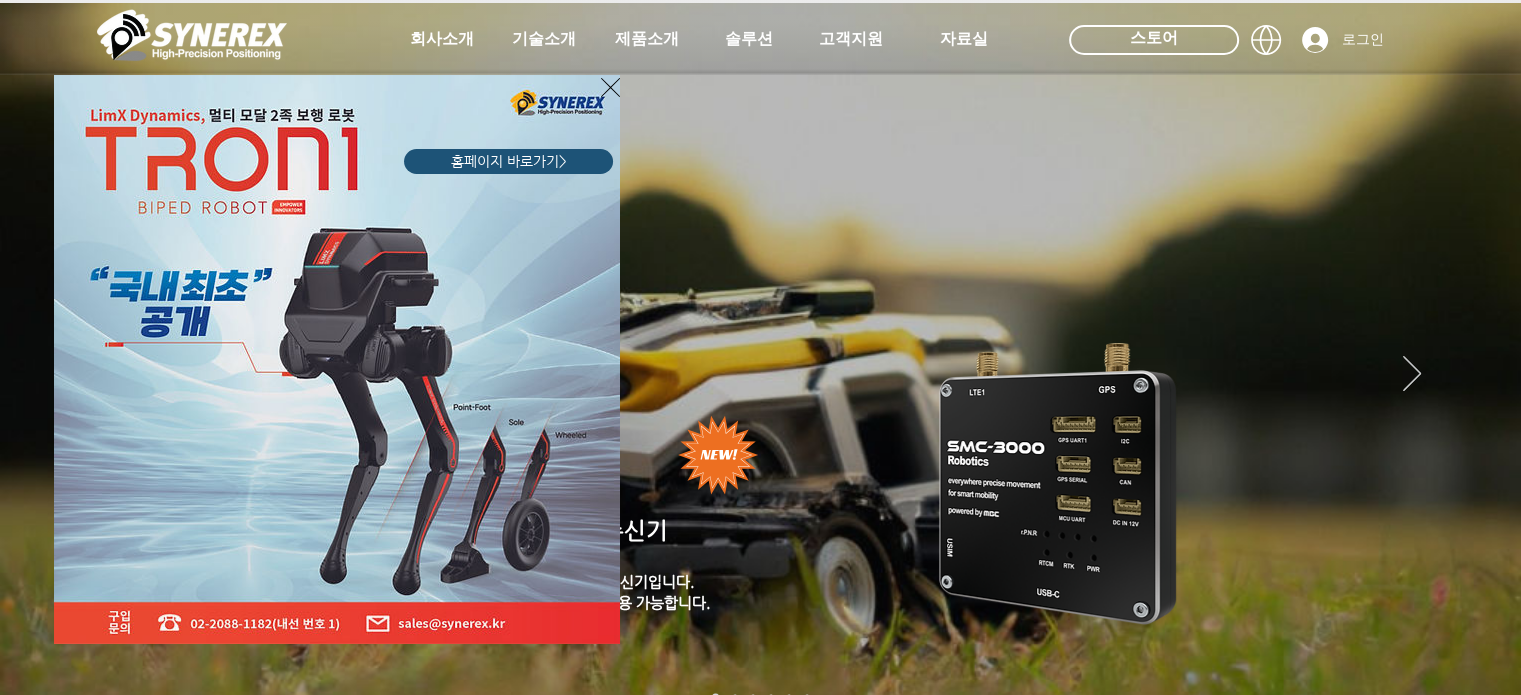 click 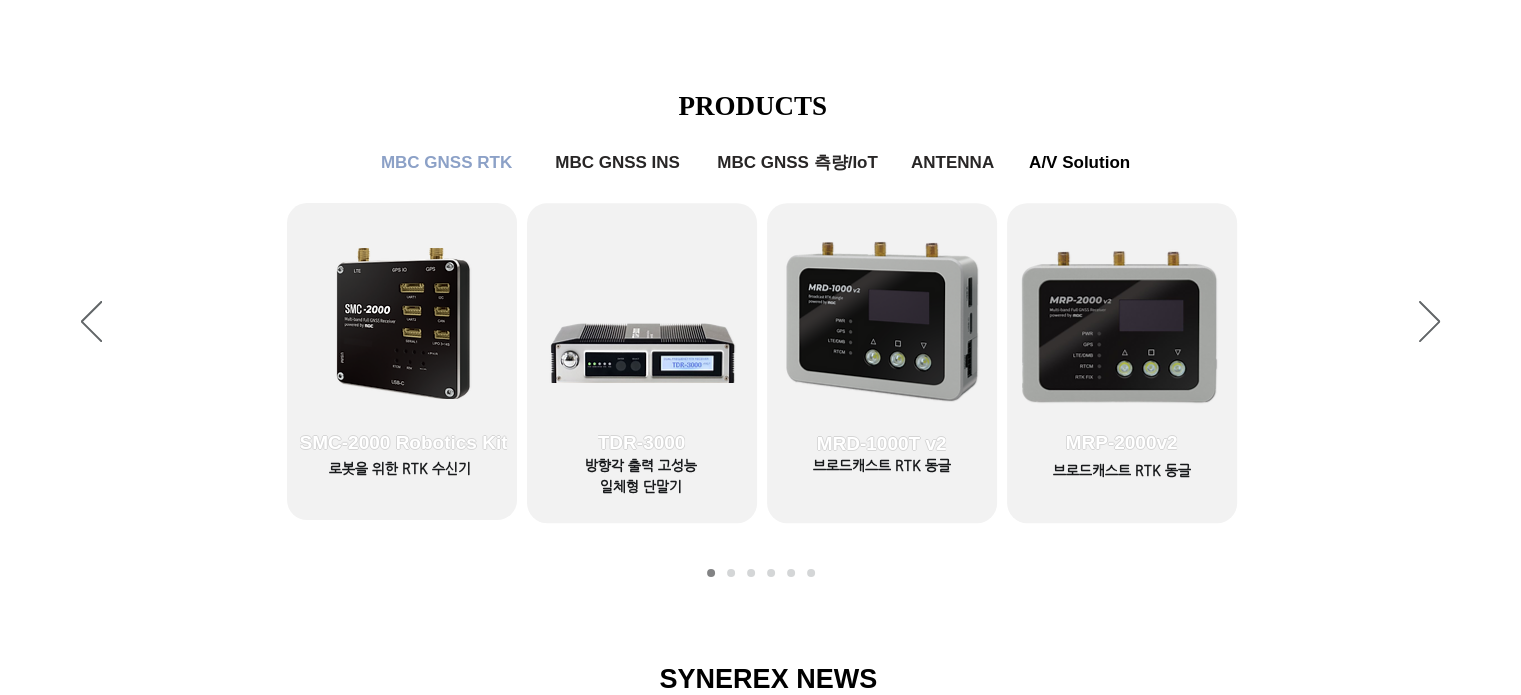 scroll, scrollTop: 900, scrollLeft: 0, axis: vertical 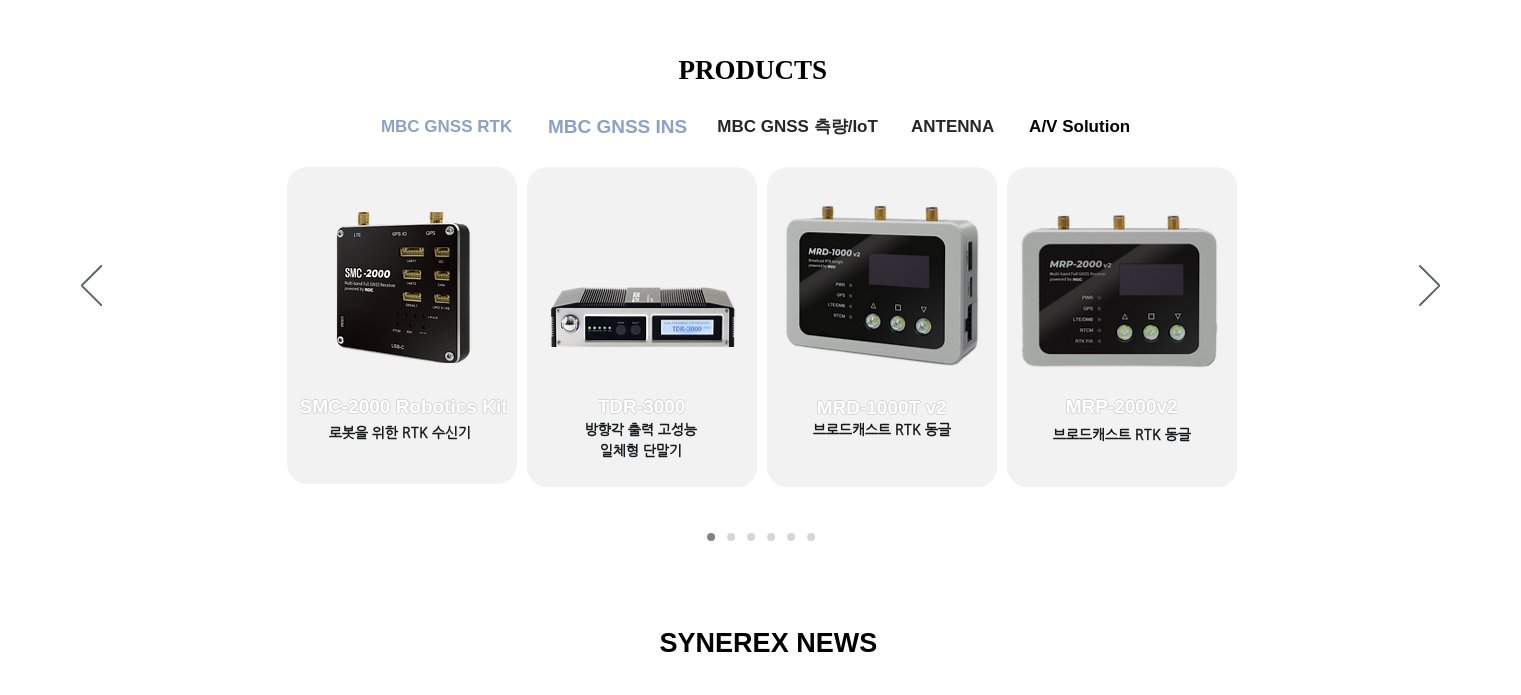 click on "MBC GNSS INS" at bounding box center (617, 127) 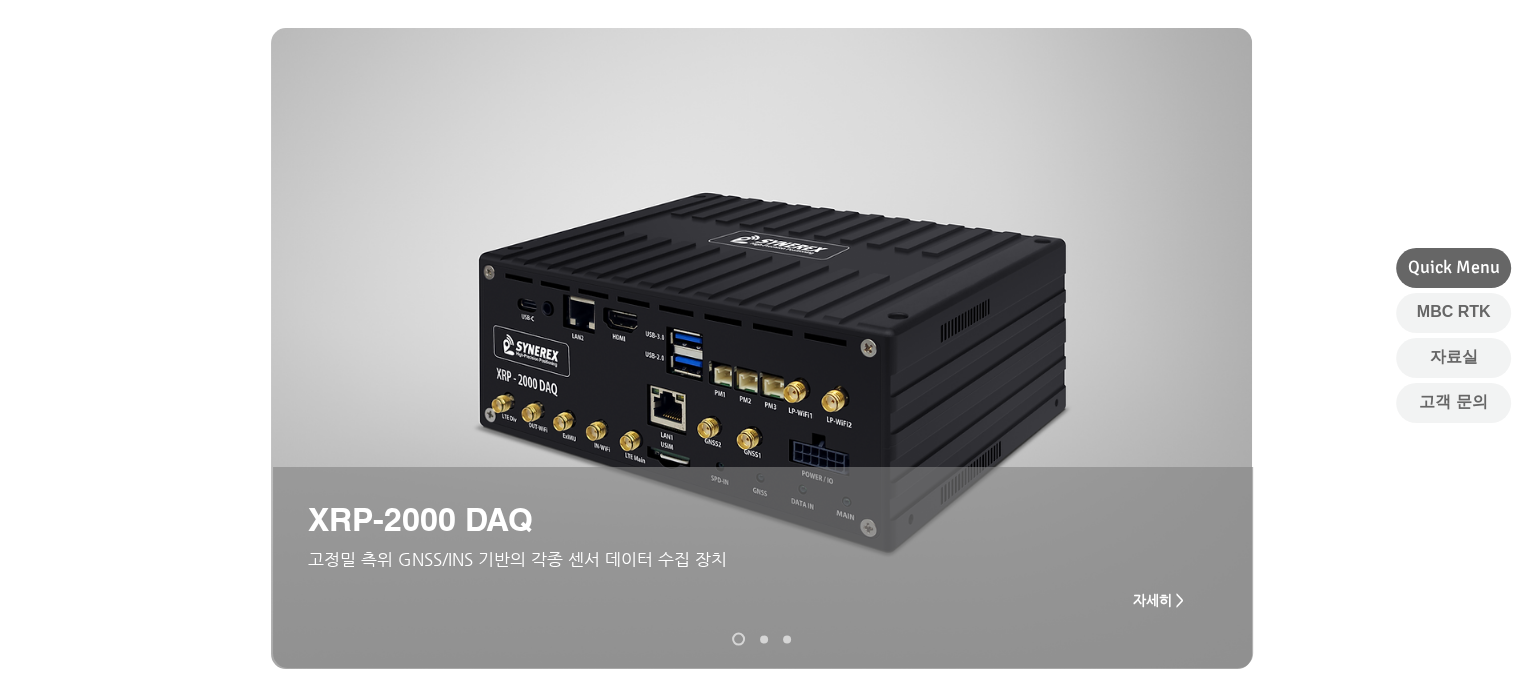 scroll, scrollTop: 0, scrollLeft: 0, axis: both 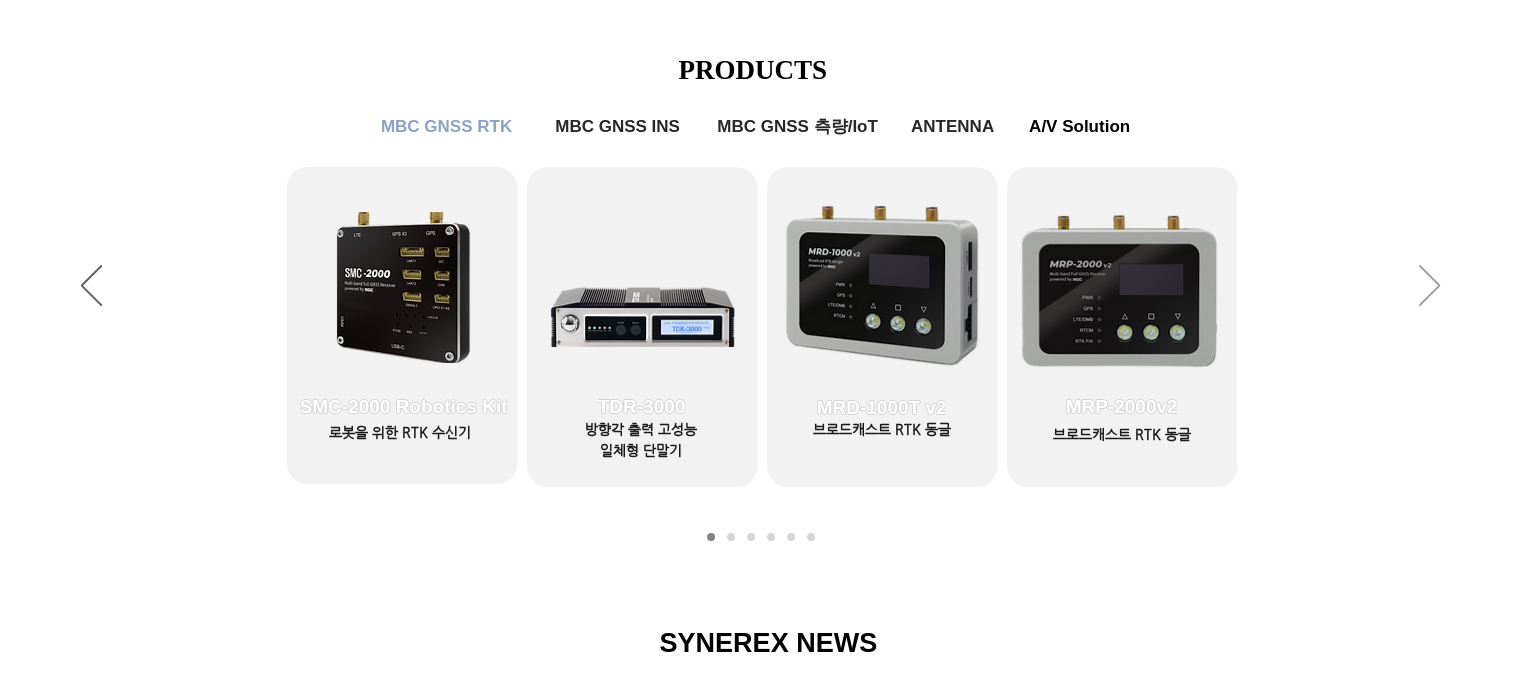 click 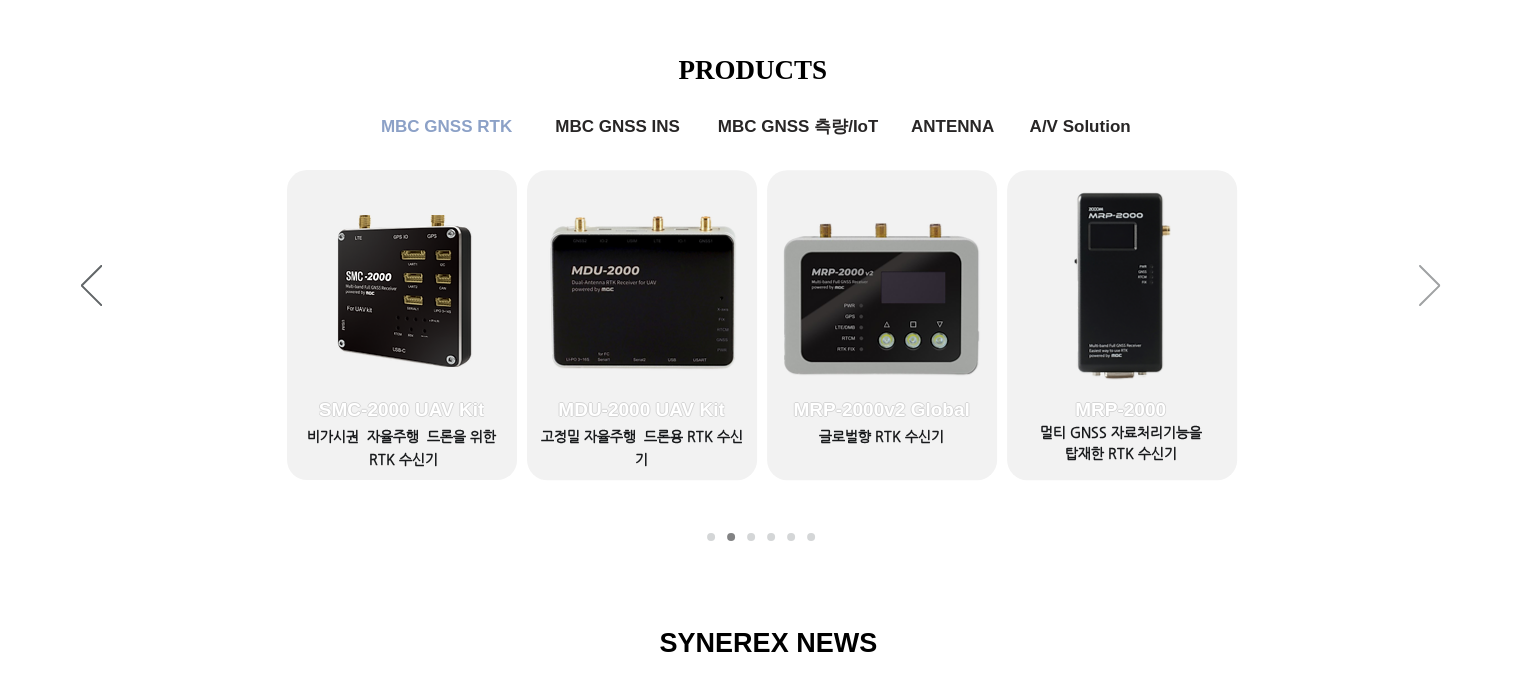 click 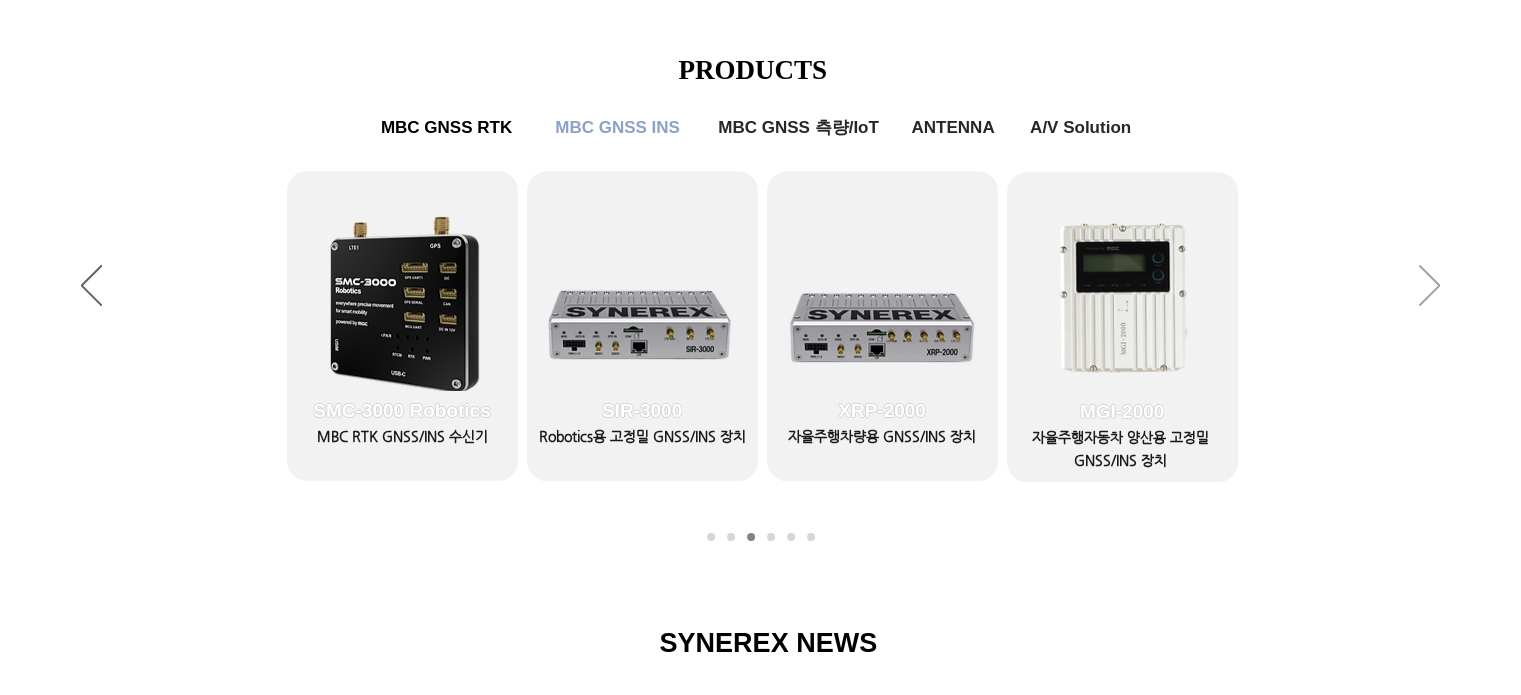 click 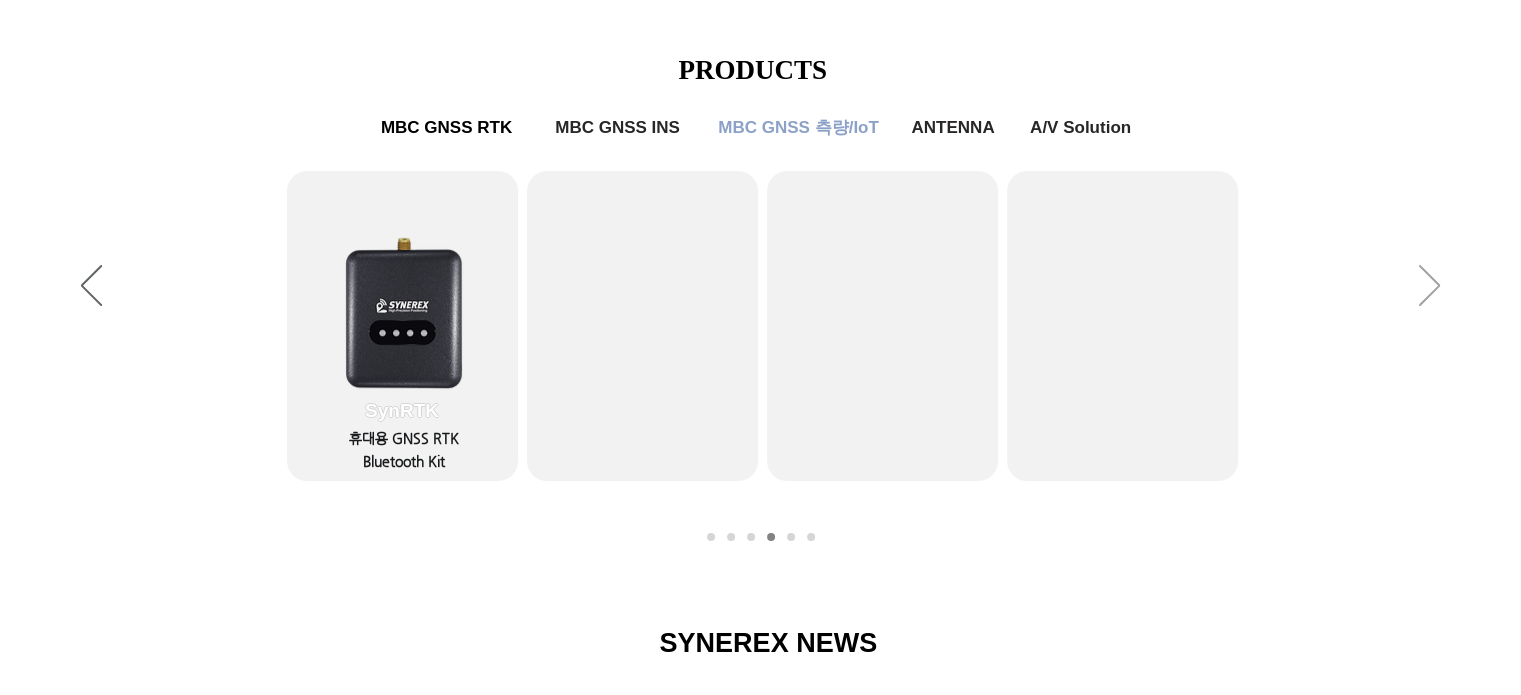 click 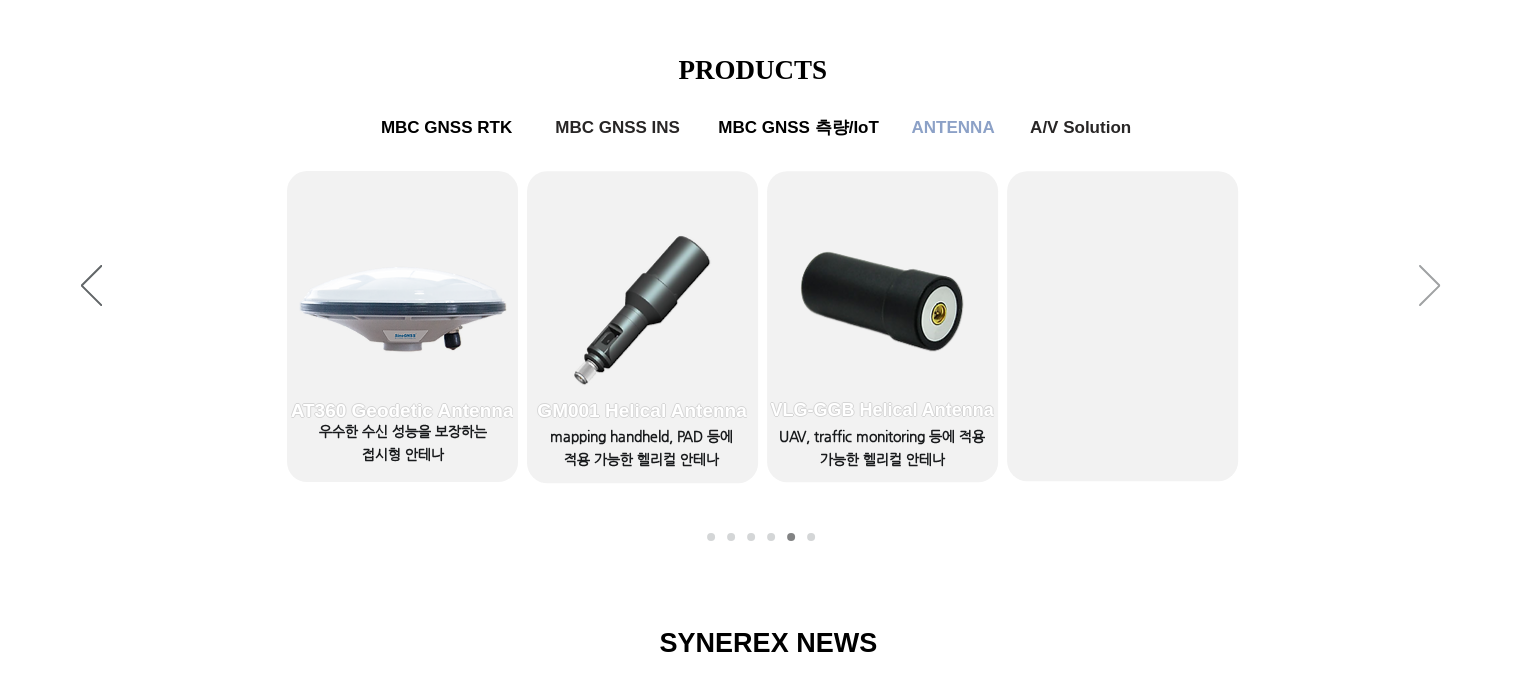 click 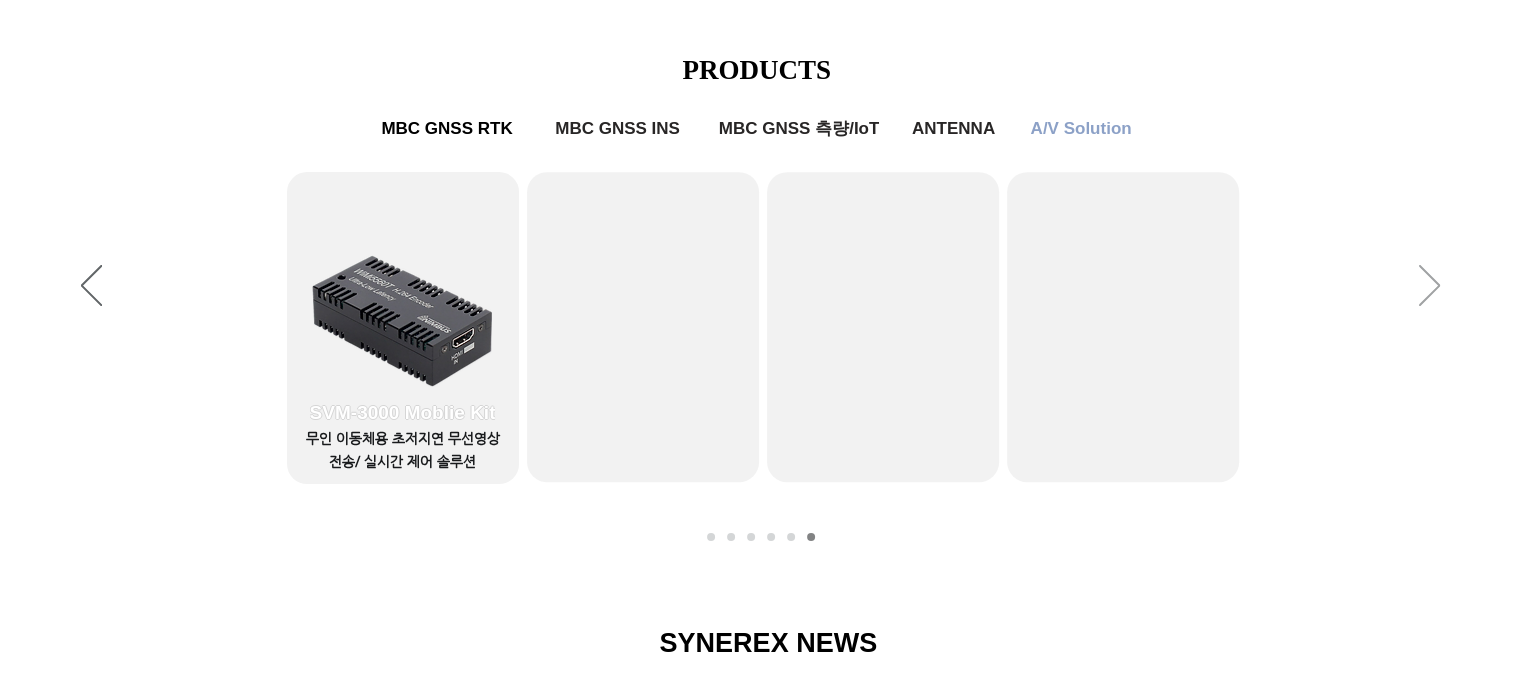 click 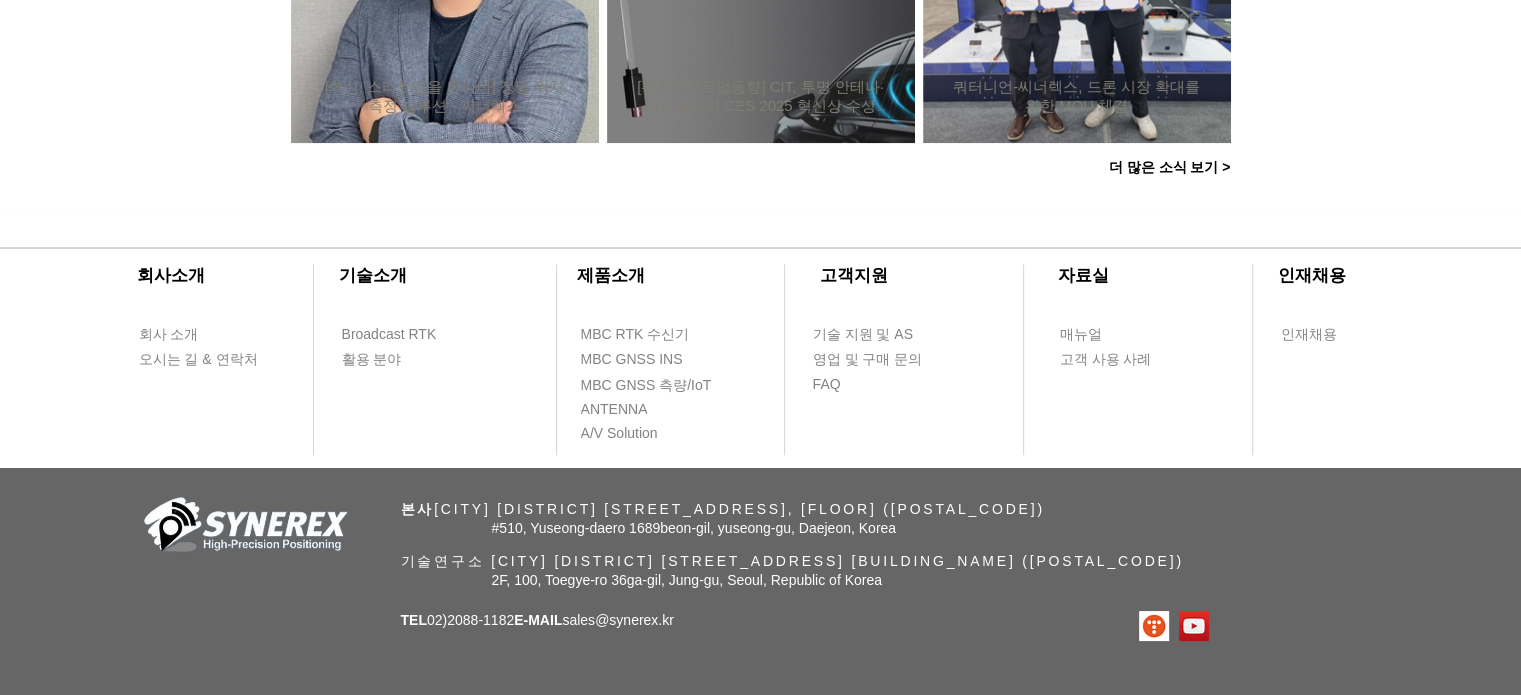 scroll, scrollTop: 2144, scrollLeft: 0, axis: vertical 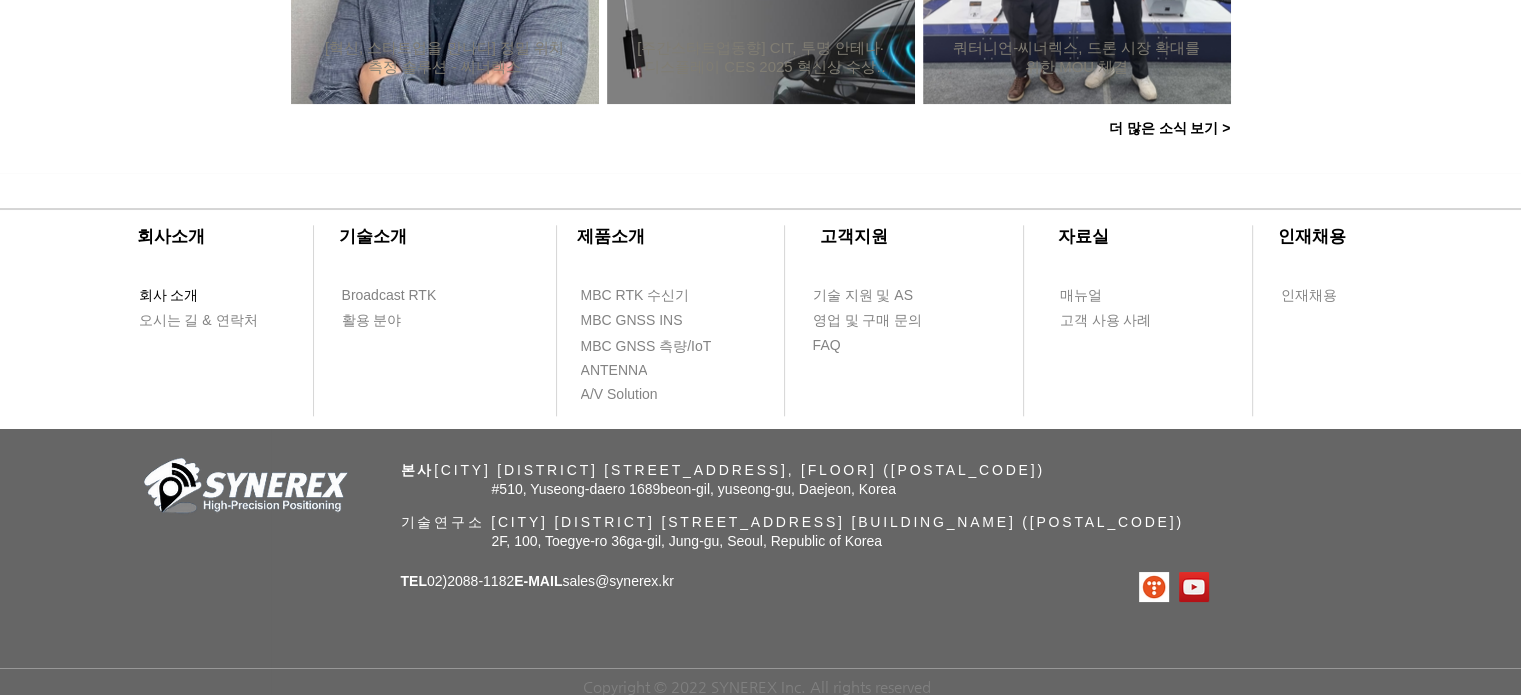 click on "회사 소개" at bounding box center [169, 296] 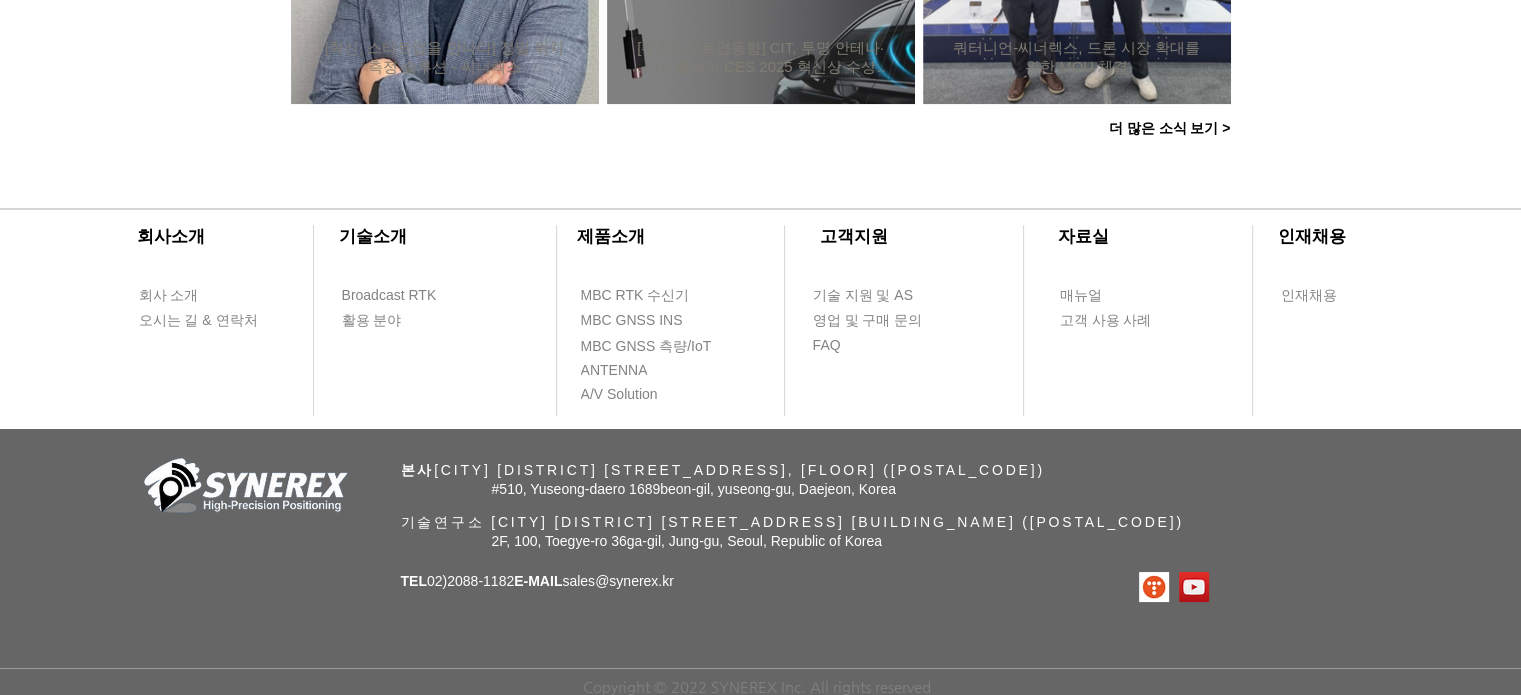 scroll, scrollTop: 0, scrollLeft: 0, axis: both 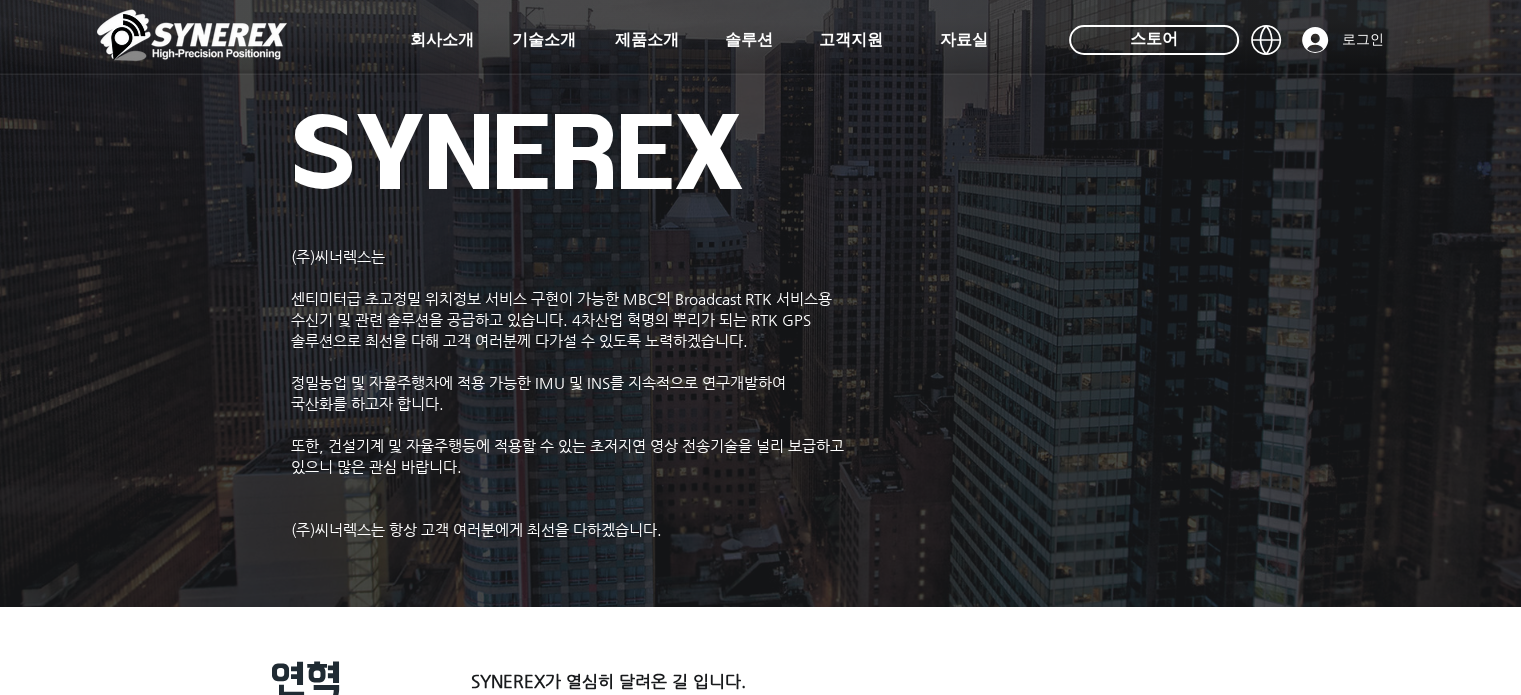 drag, startPoint x: 365, startPoint y: 258, endPoint x: 296, endPoint y: 255, distance: 69.065186 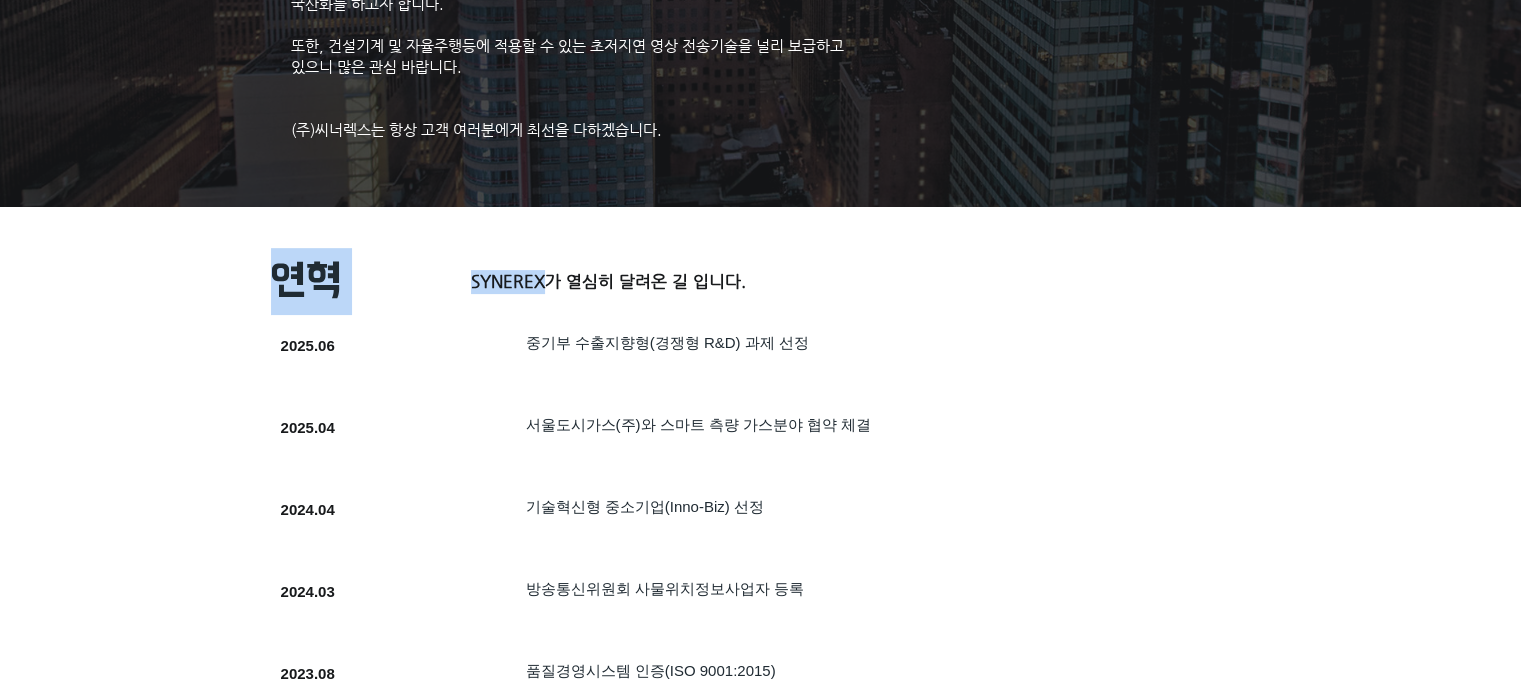 drag, startPoint x: 468, startPoint y: 299, endPoint x: 550, endPoint y: 297, distance: 82.02438 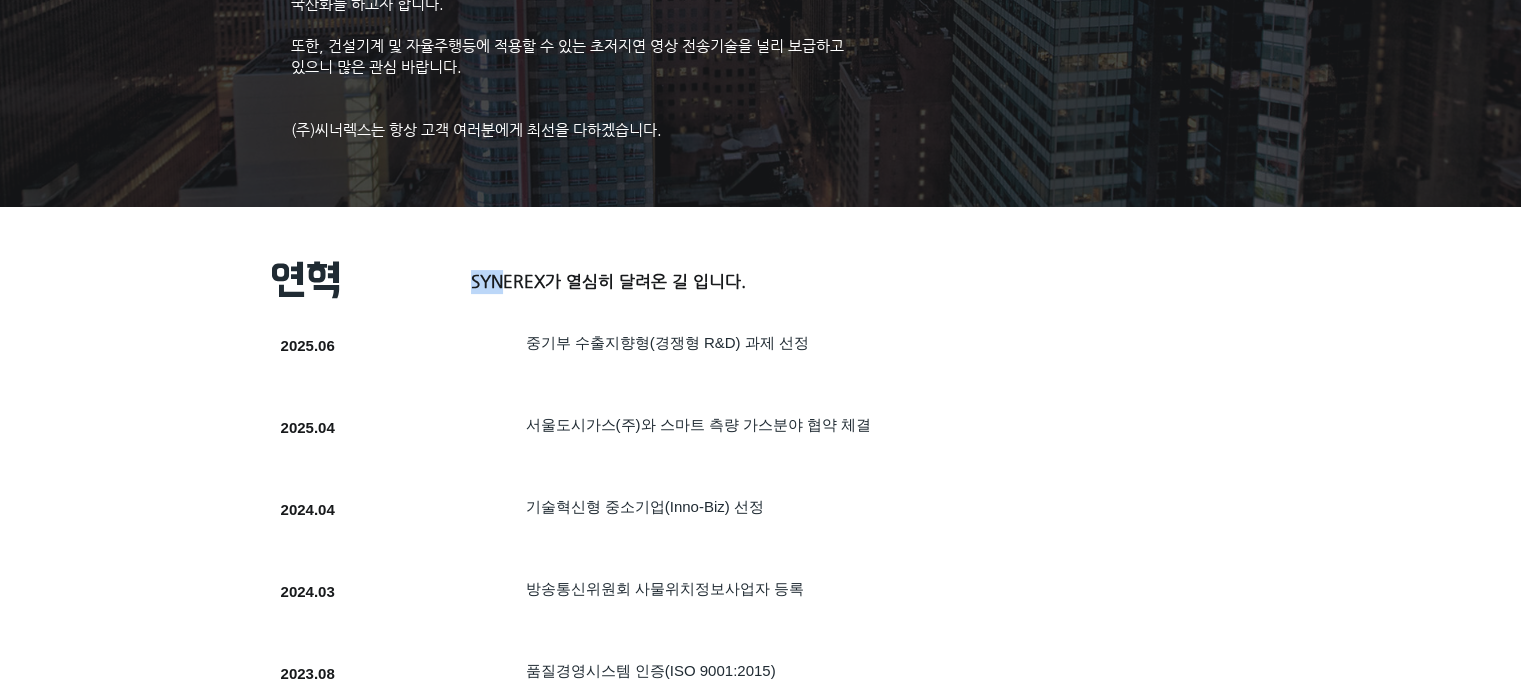 drag, startPoint x: 473, startPoint y: 298, endPoint x: 497, endPoint y: 298, distance: 24 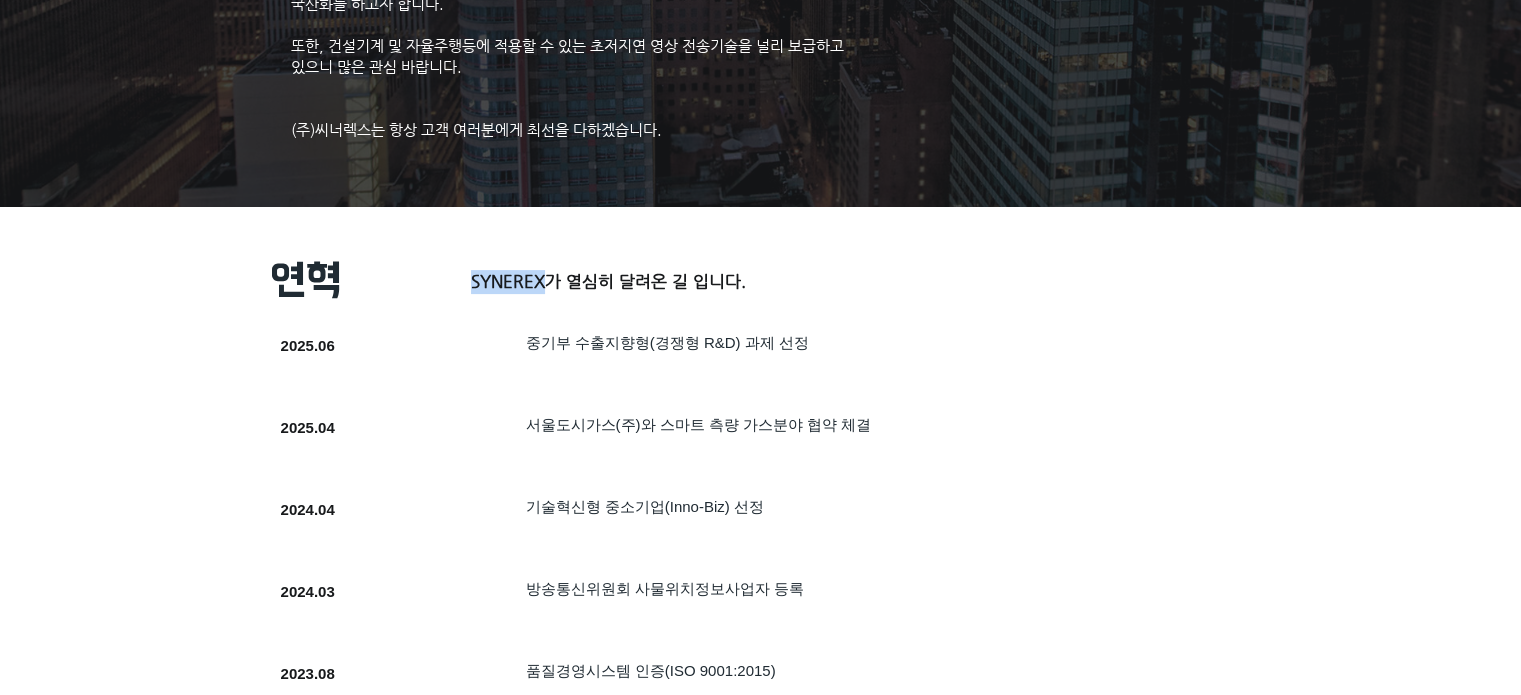 click on "SYNEREX가 열심히 달려온 길 입니다." at bounding box center [608, 281] 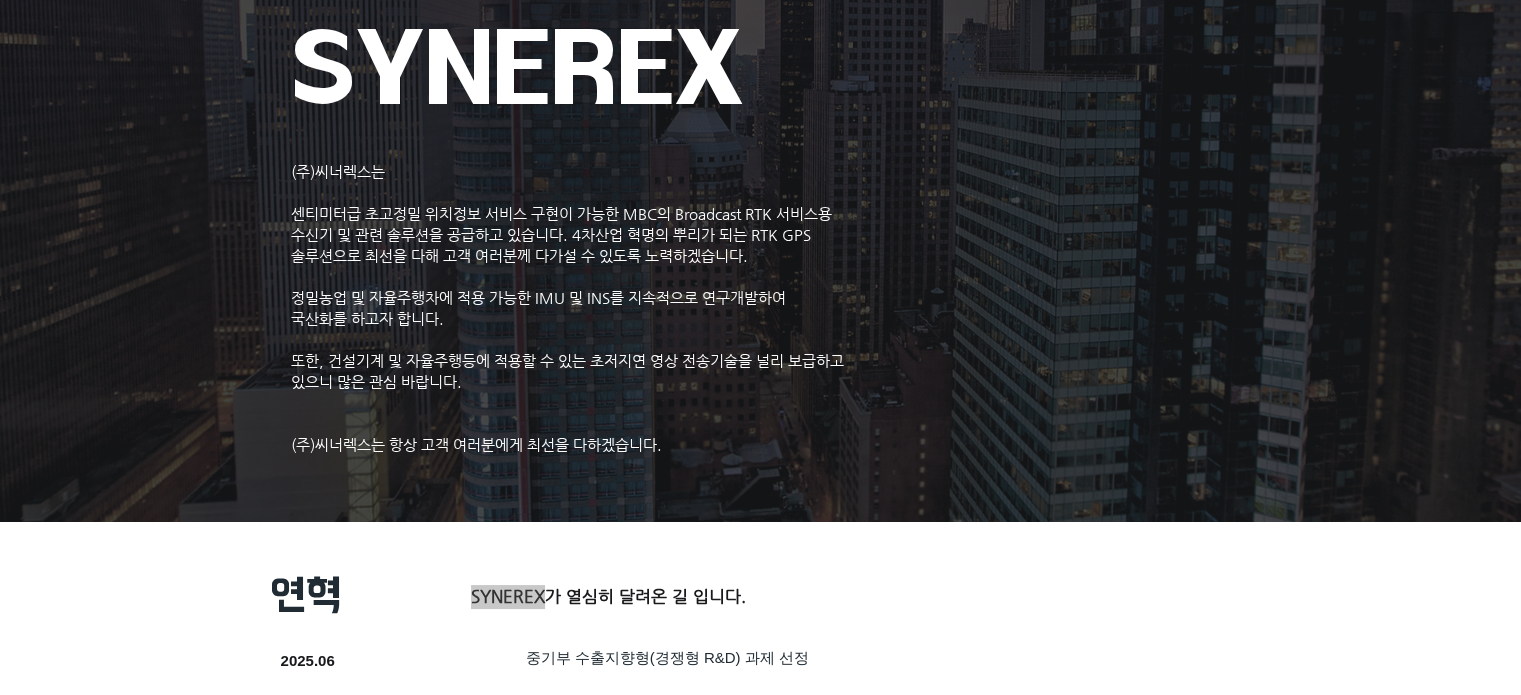 scroll, scrollTop: 0, scrollLeft: 0, axis: both 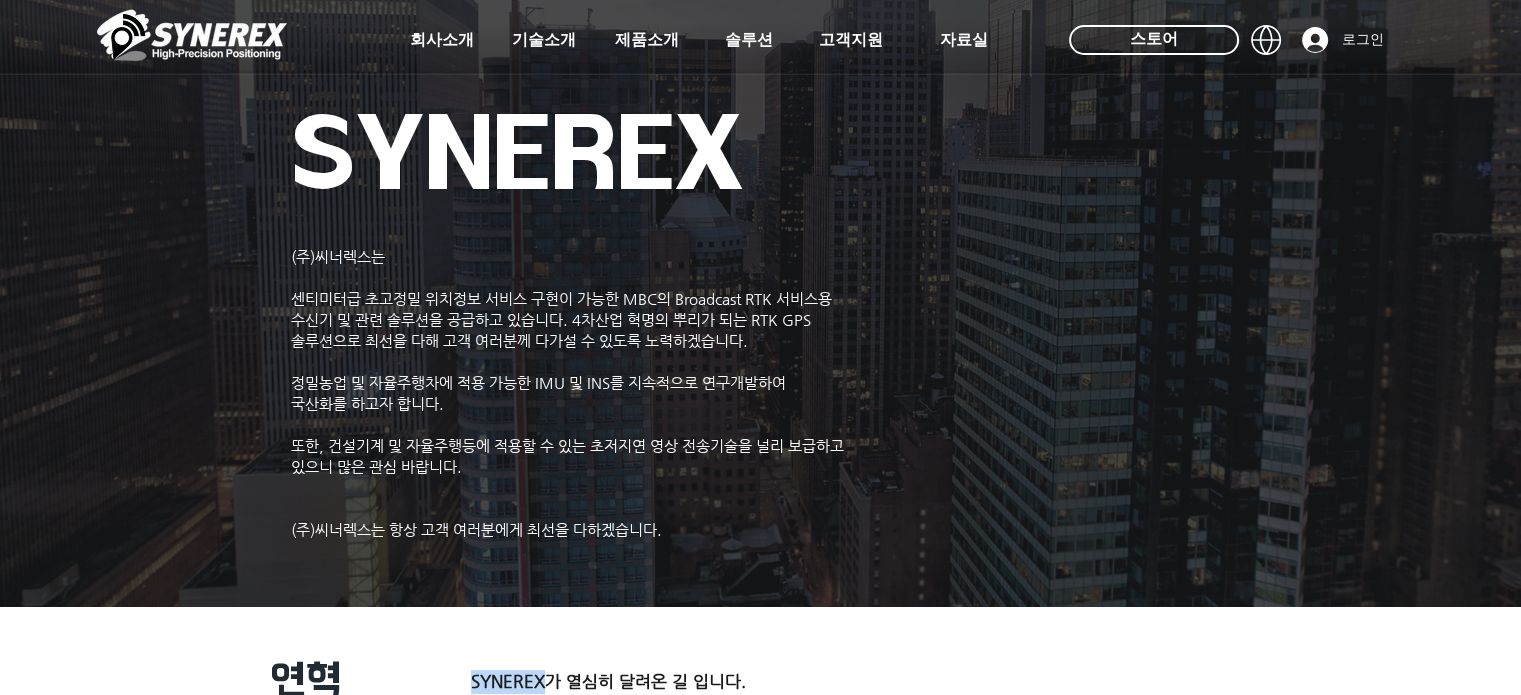 click at bounding box center [192, 35] 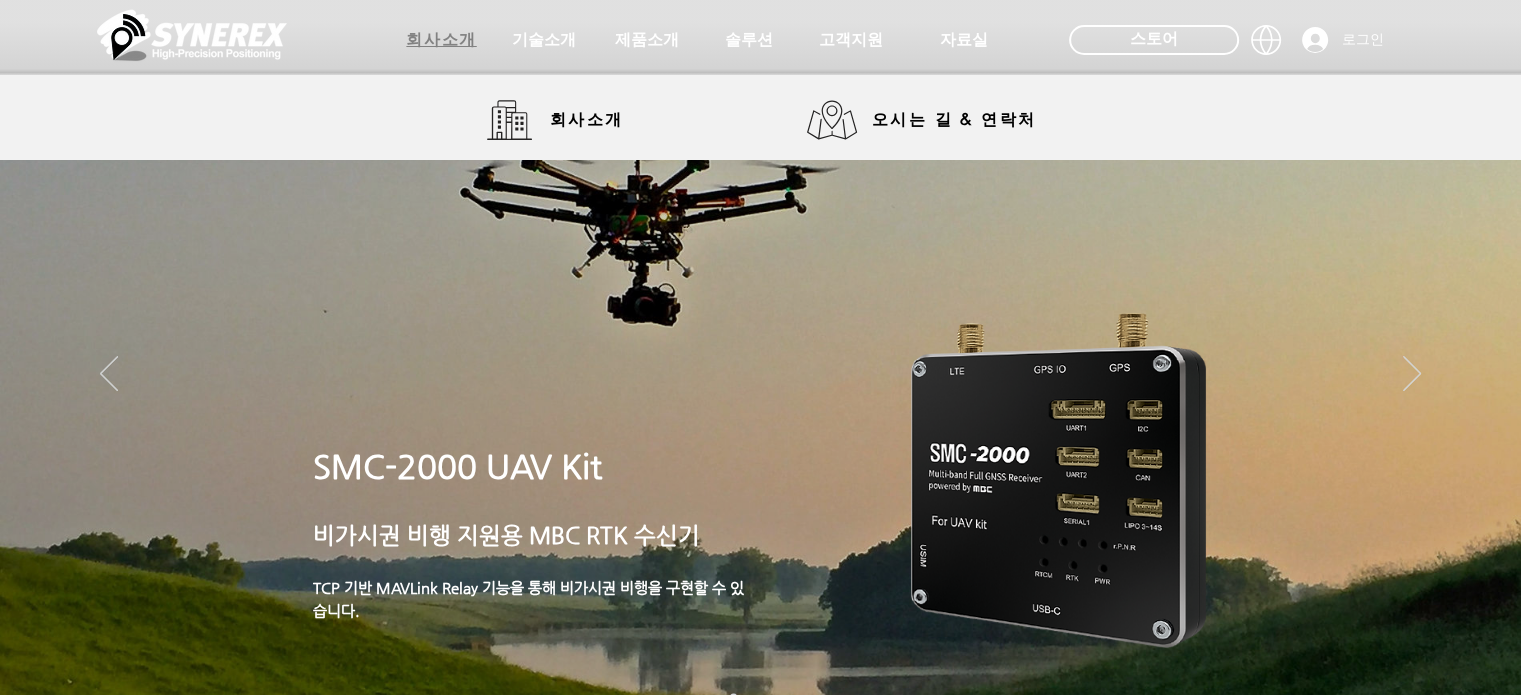 click on "회사소개" at bounding box center [441, 40] 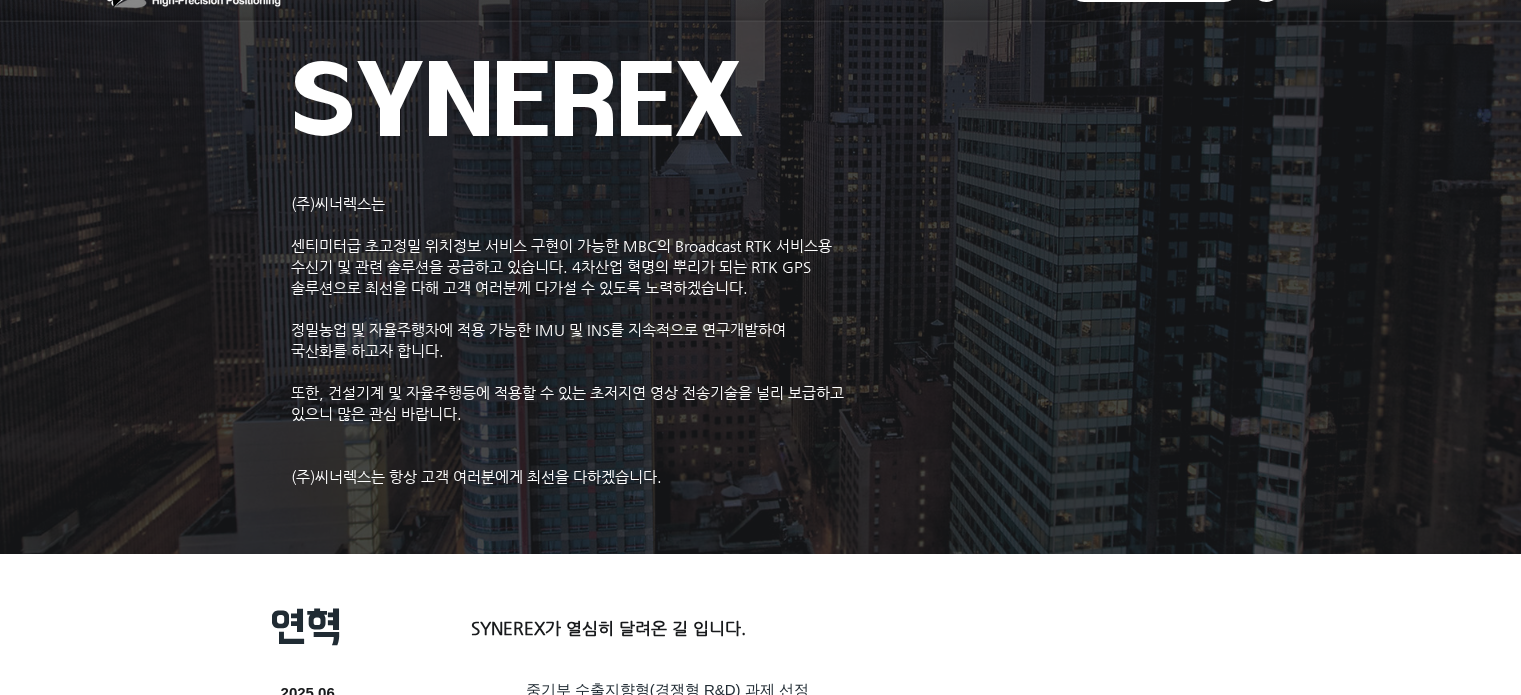 scroll, scrollTop: 0, scrollLeft: 0, axis: both 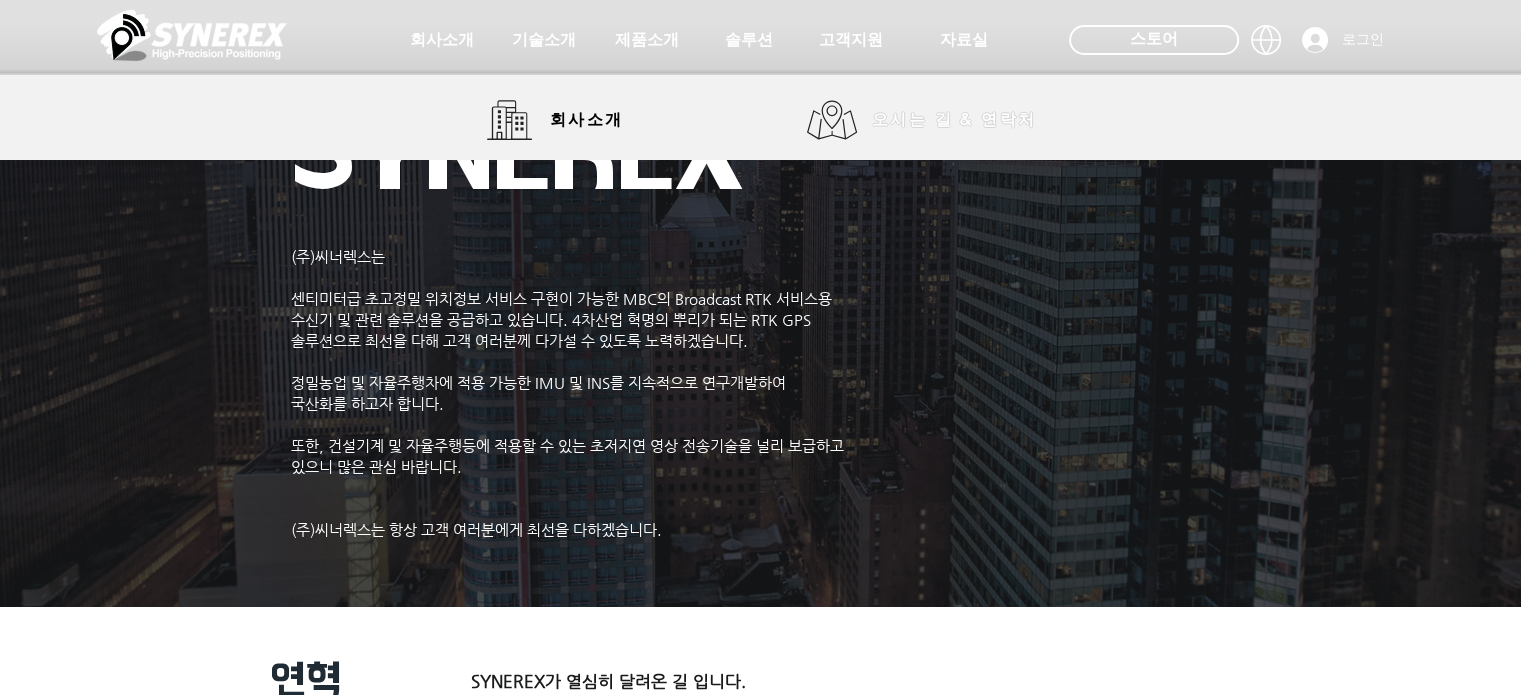 click on "오시는 길 & 연락처" at bounding box center [954, 120] 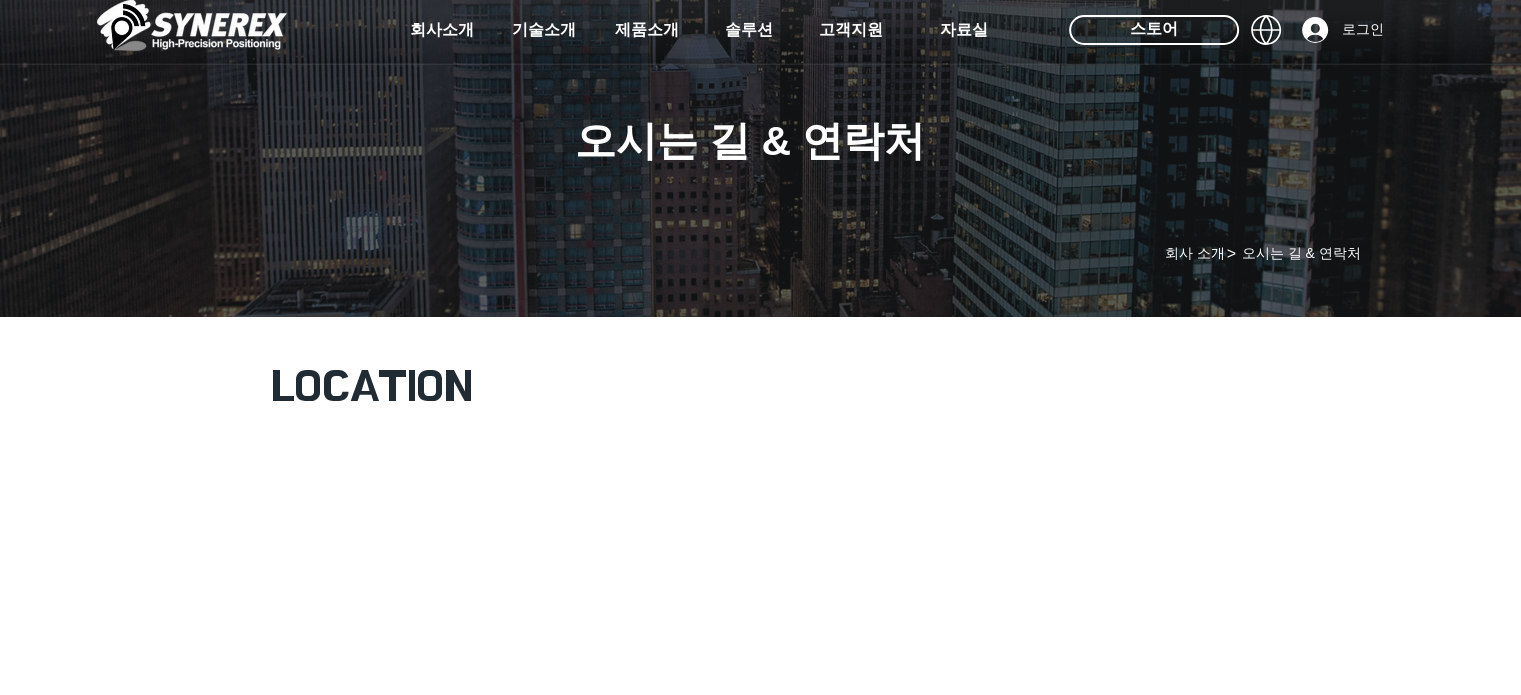 scroll, scrollTop: 0, scrollLeft: 0, axis: both 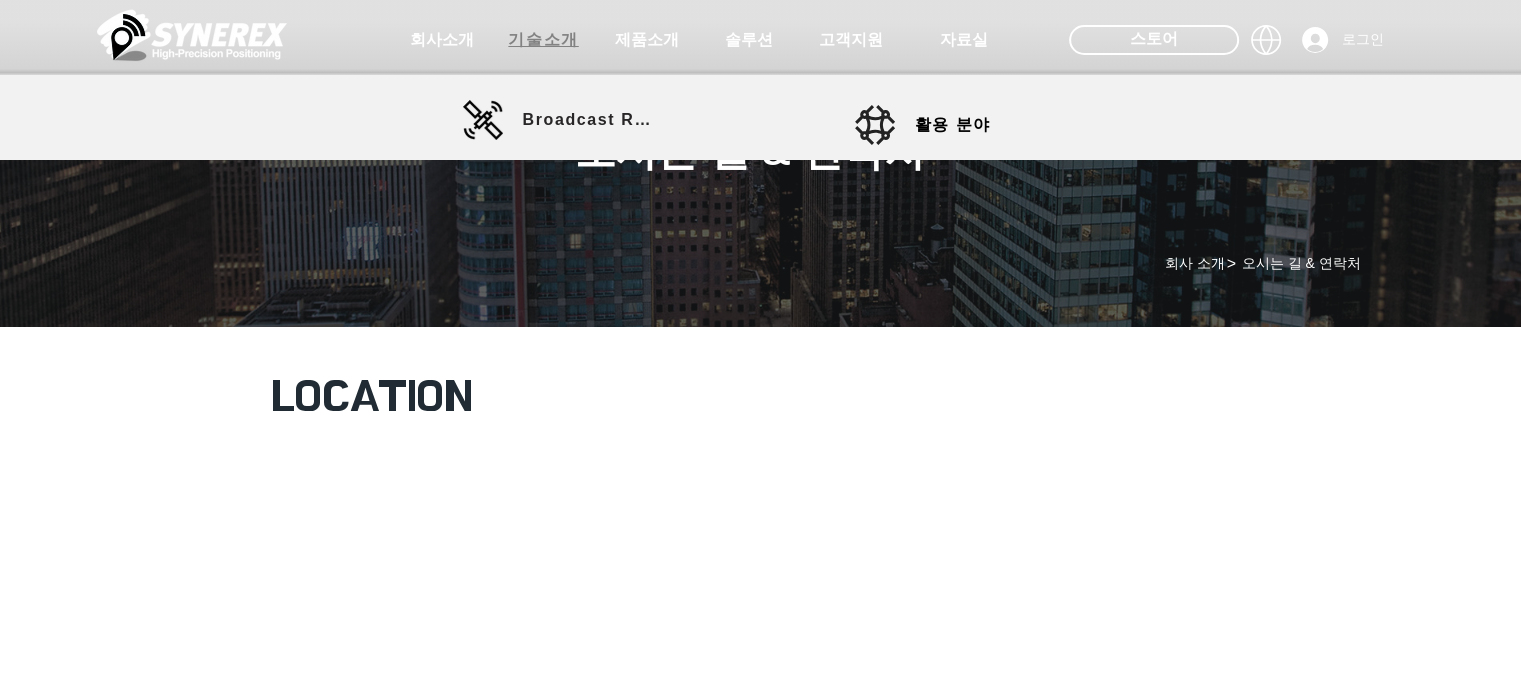click on "기술소개" at bounding box center (543, 40) 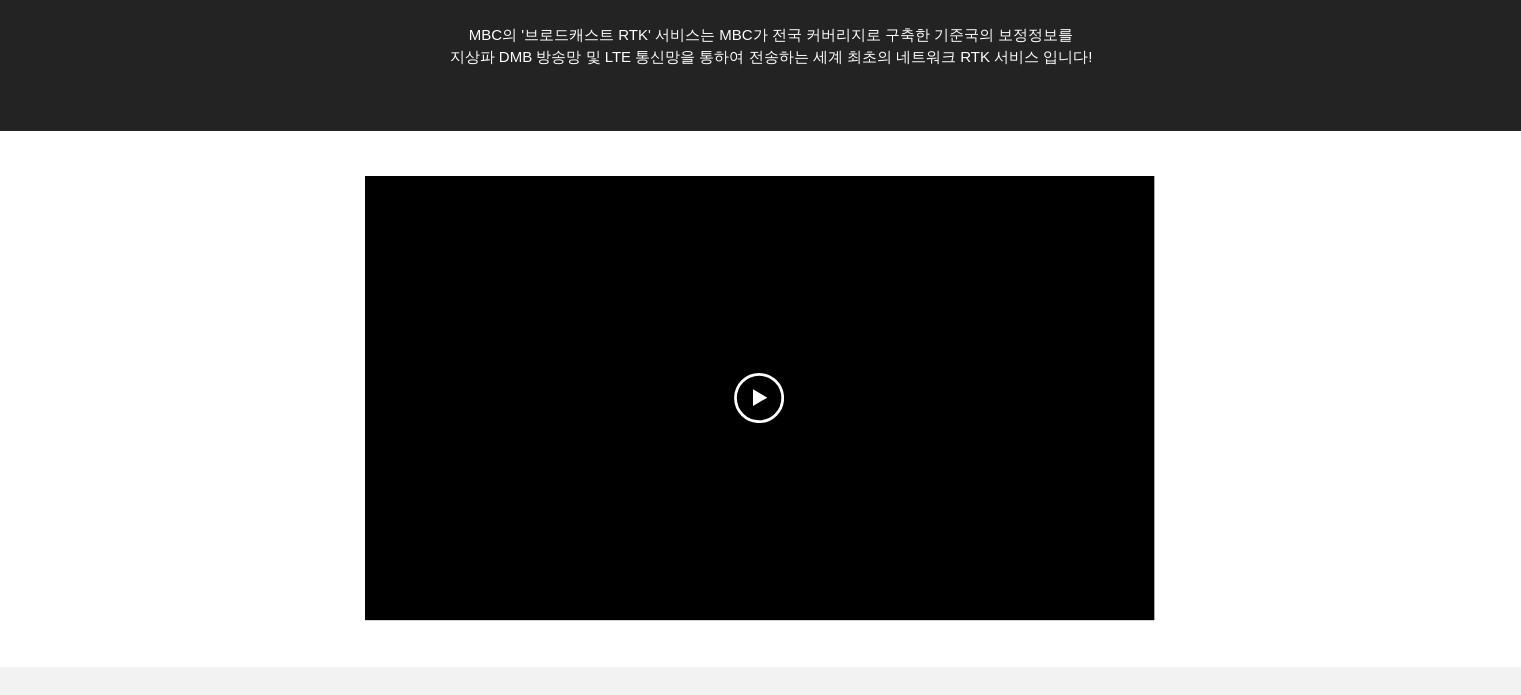 scroll, scrollTop: 500, scrollLeft: 0, axis: vertical 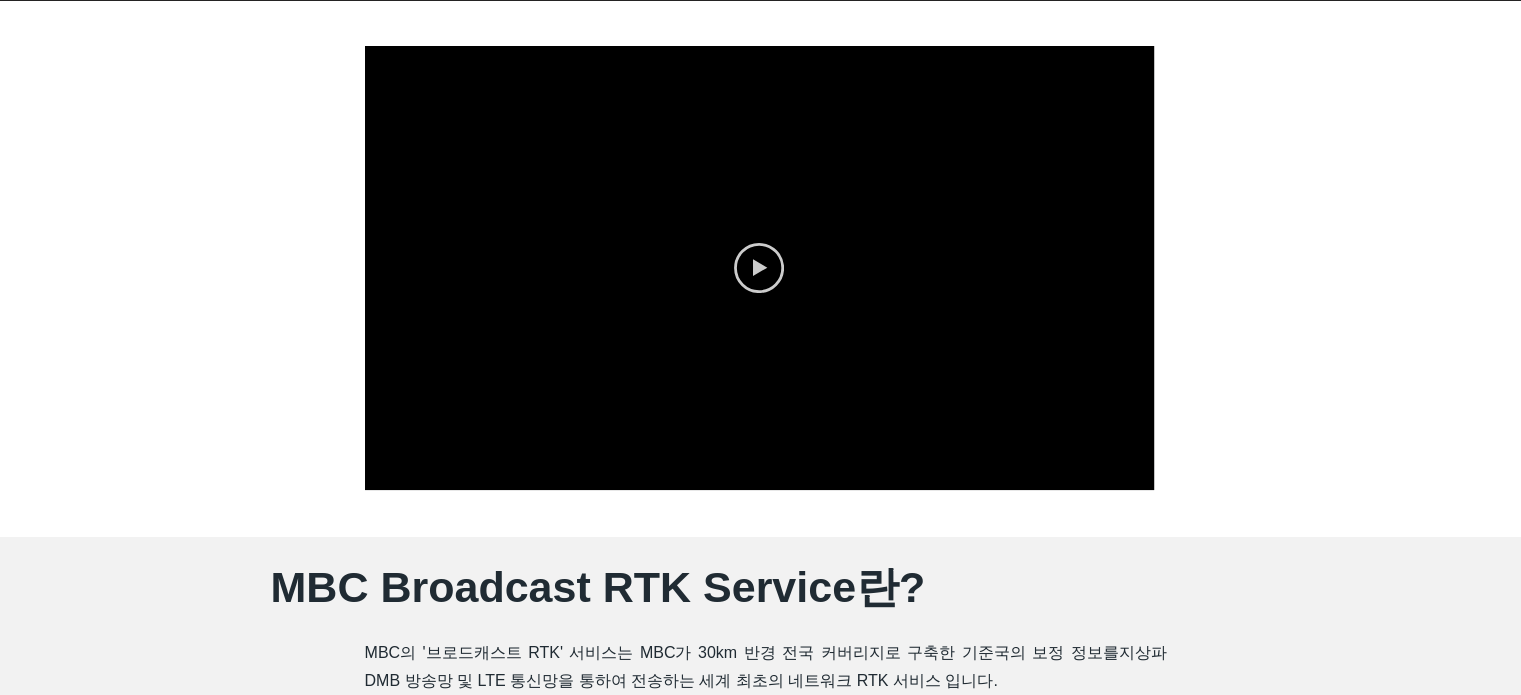 click 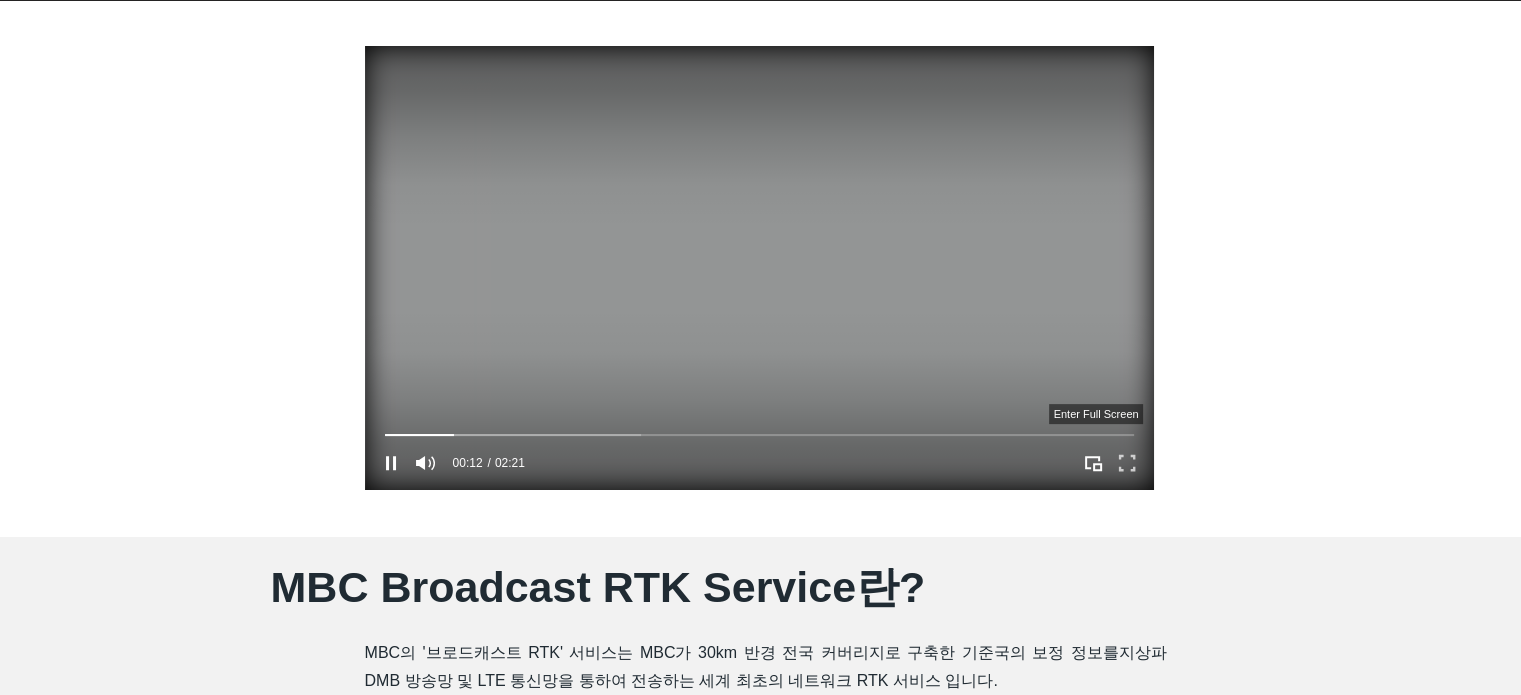 click 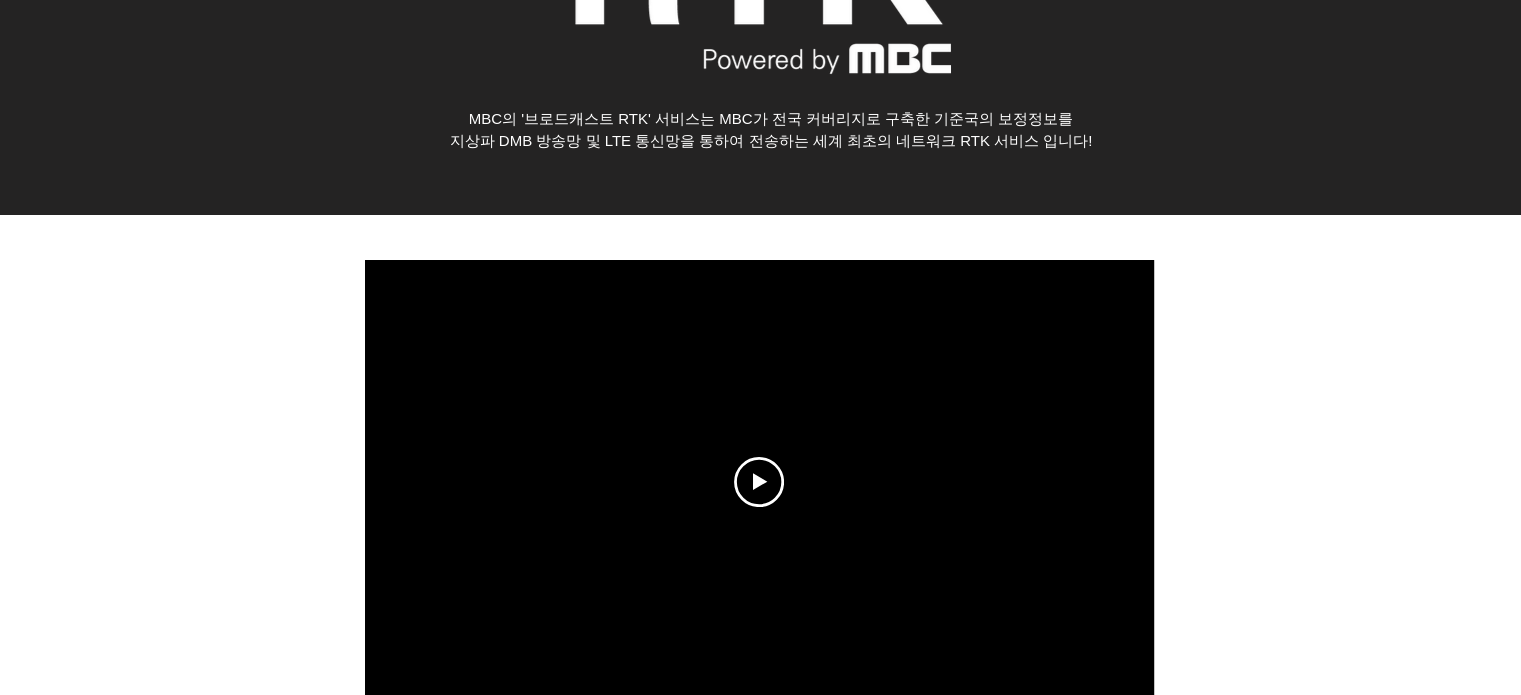 scroll, scrollTop: 0, scrollLeft: 0, axis: both 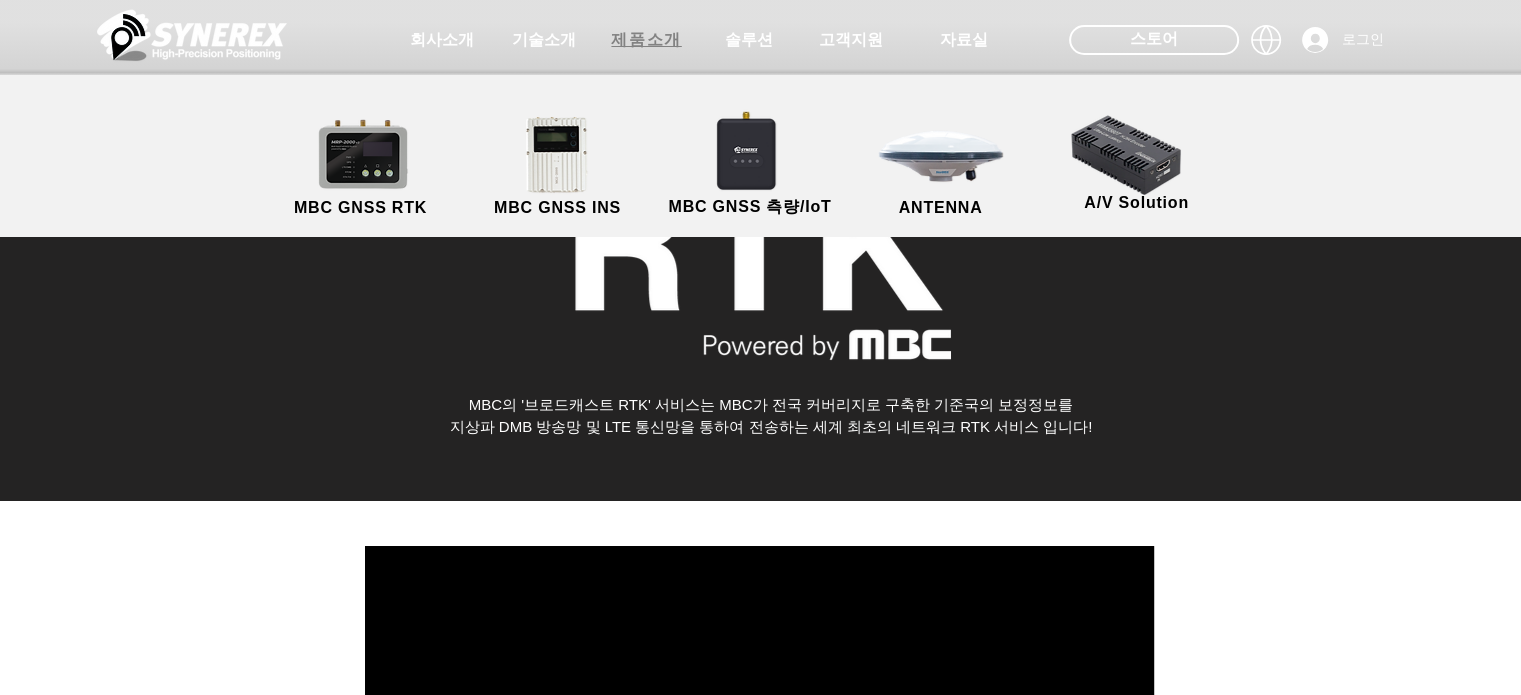 click on "제품소개" at bounding box center (646, 40) 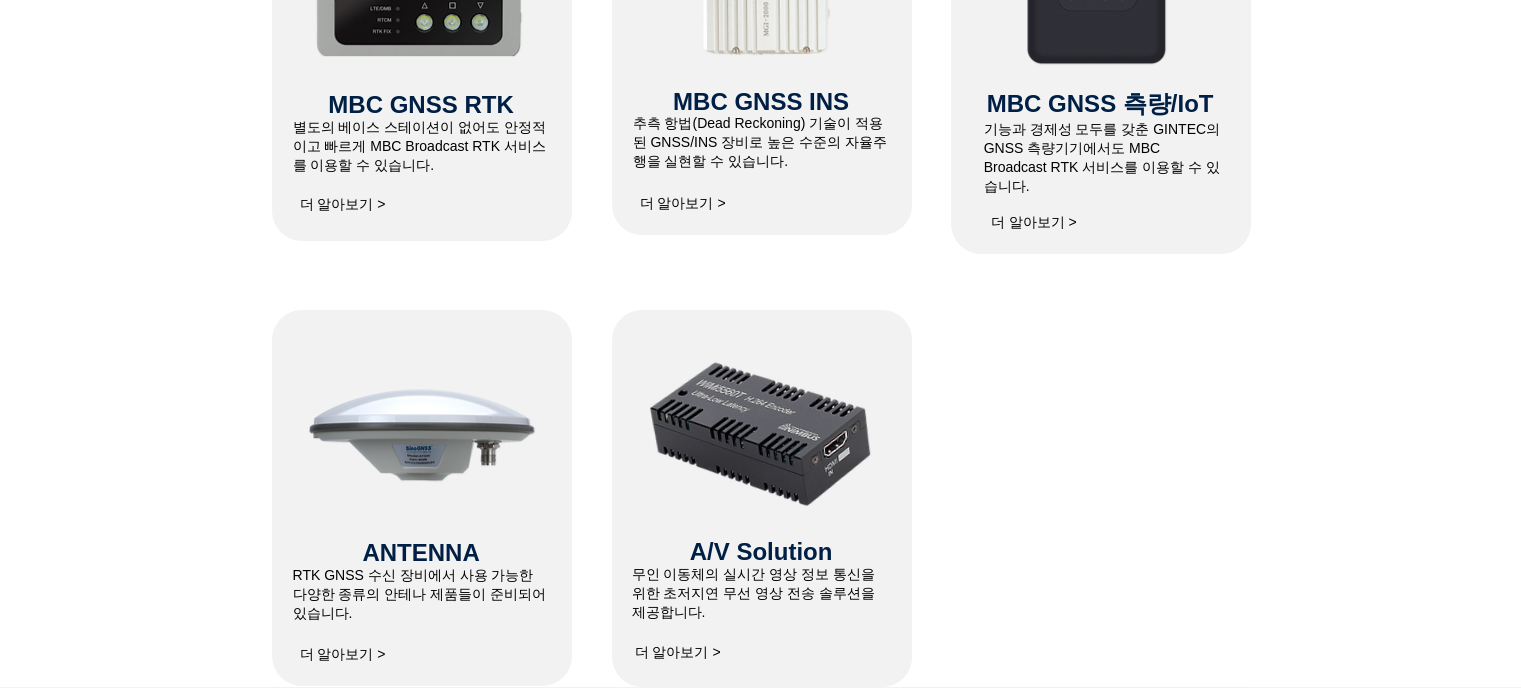 scroll, scrollTop: 1300, scrollLeft: 0, axis: vertical 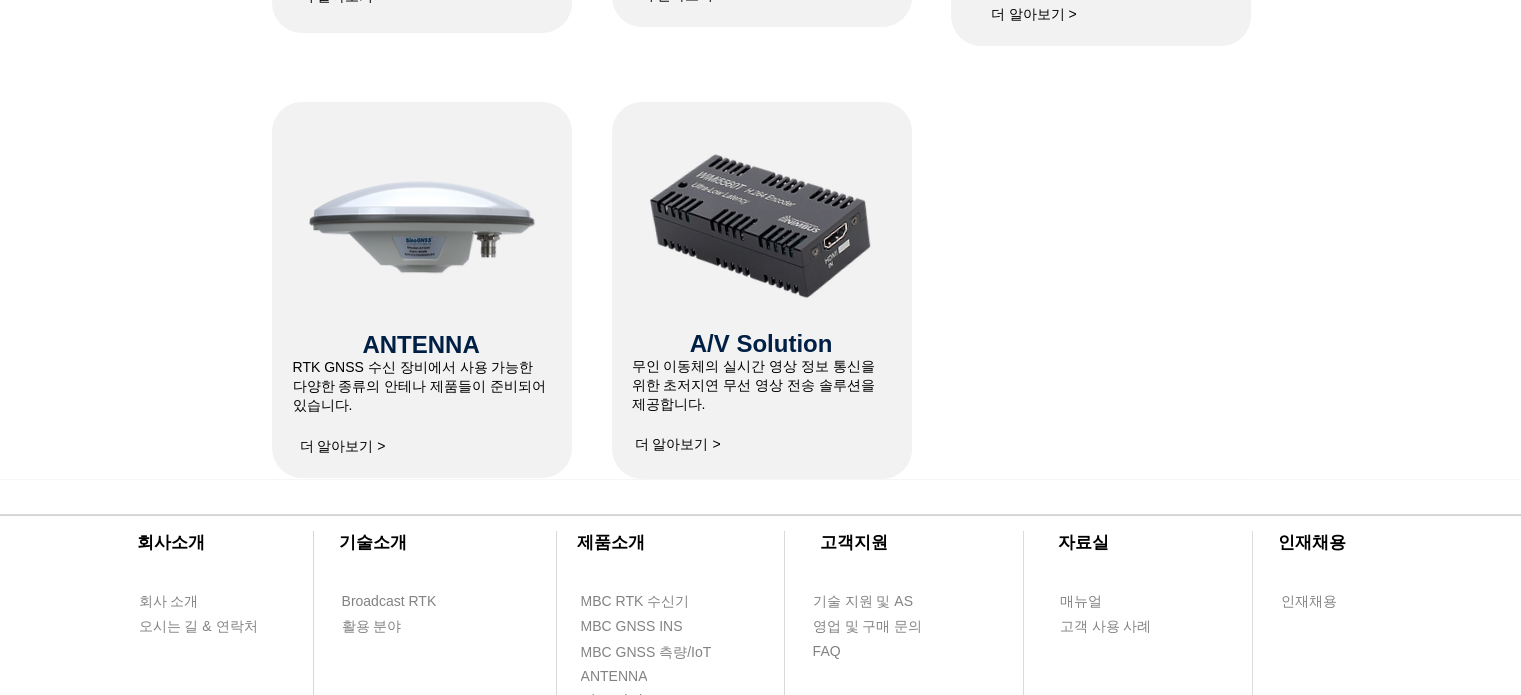click on "더 알아보기 >" at bounding box center (343, 447) 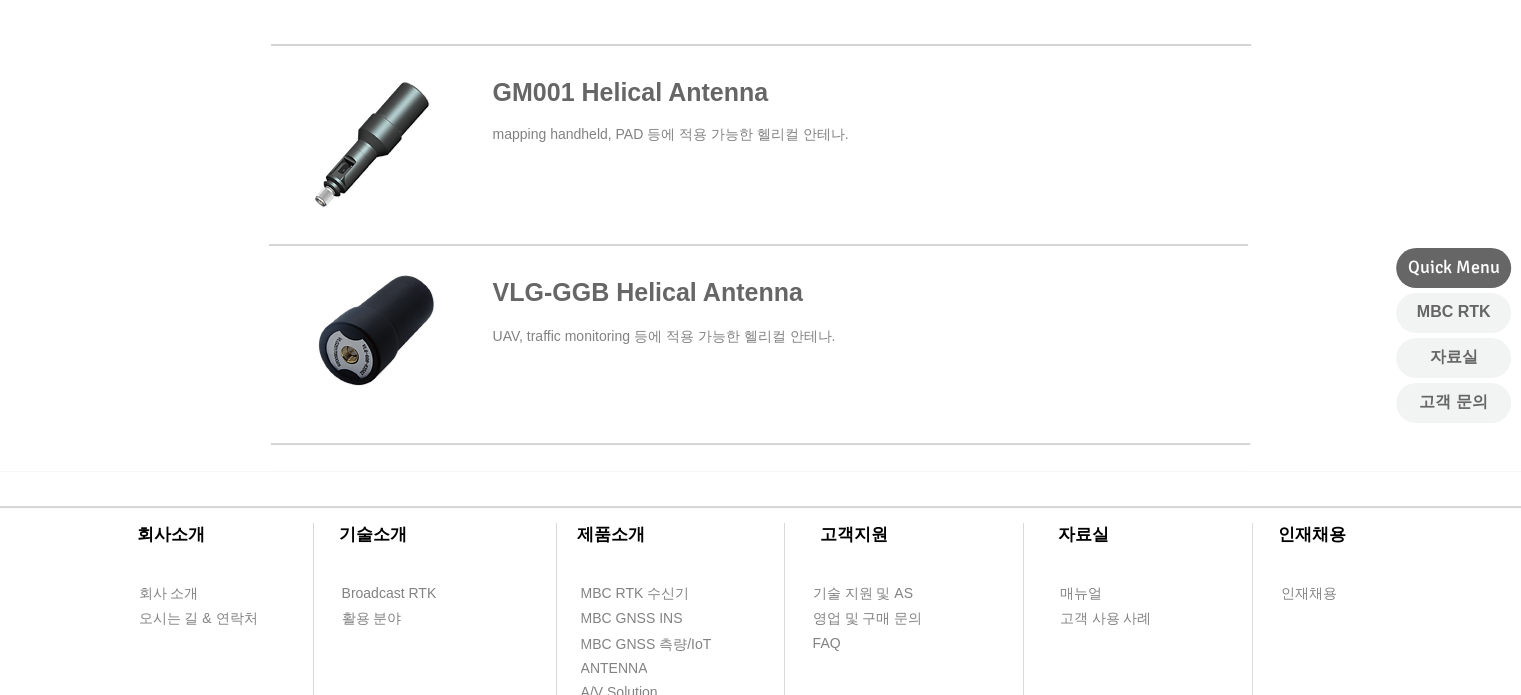 scroll, scrollTop: 1200, scrollLeft: 0, axis: vertical 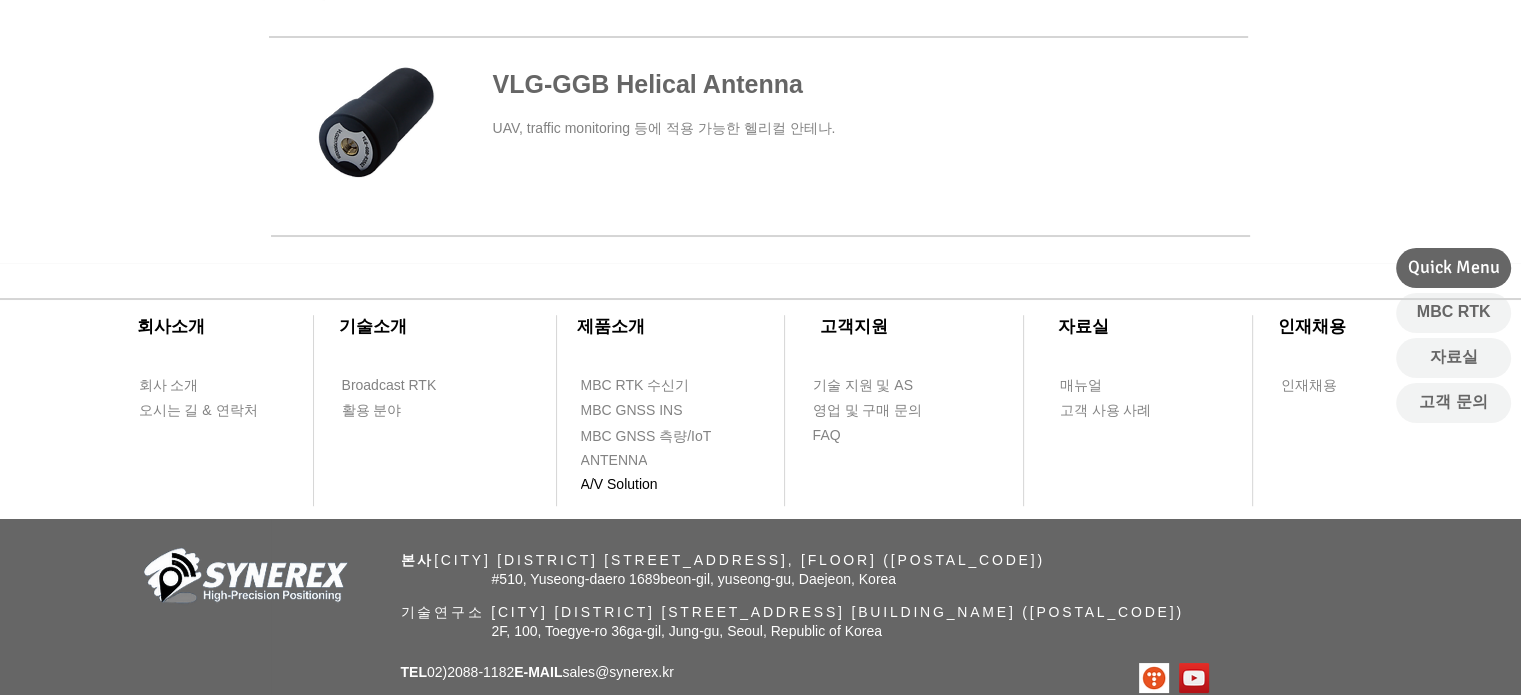 click on "A/V Solution" at bounding box center [619, 485] 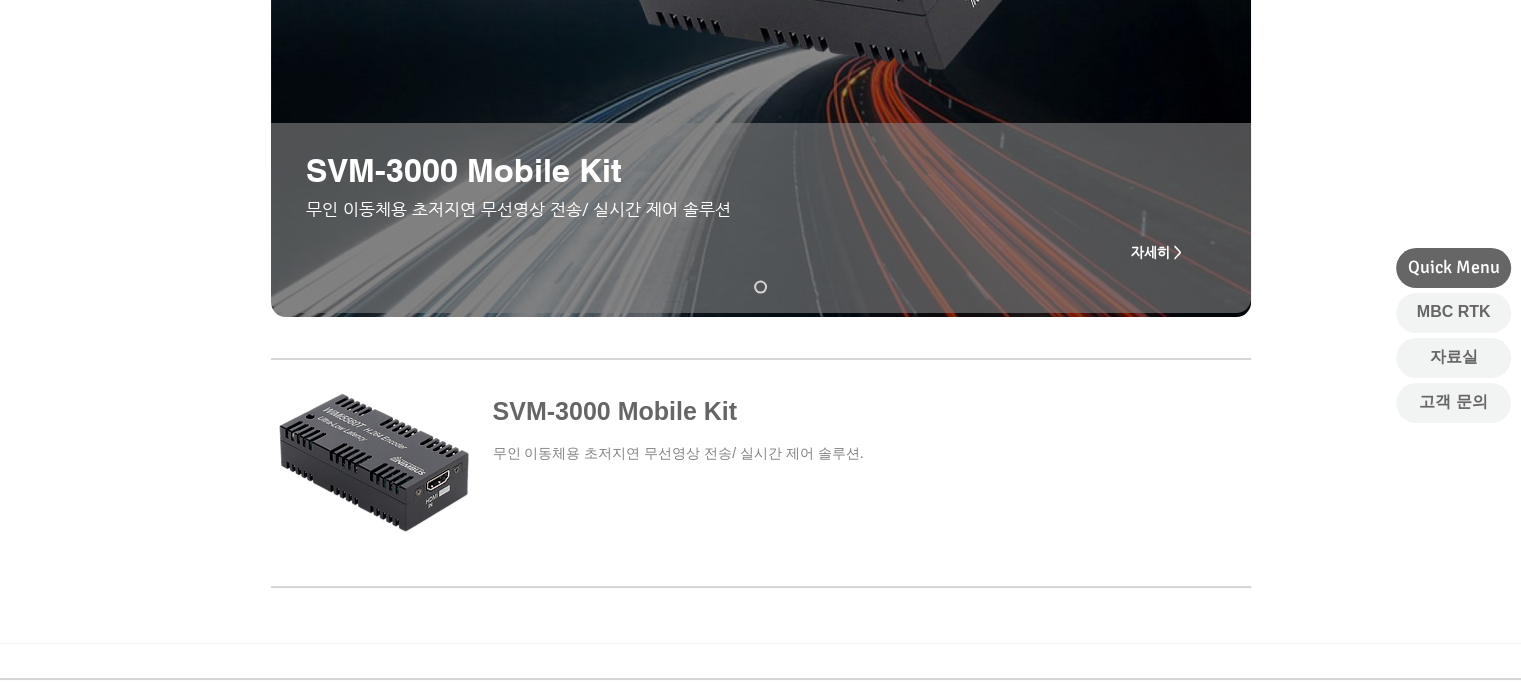 scroll, scrollTop: 600, scrollLeft: 0, axis: vertical 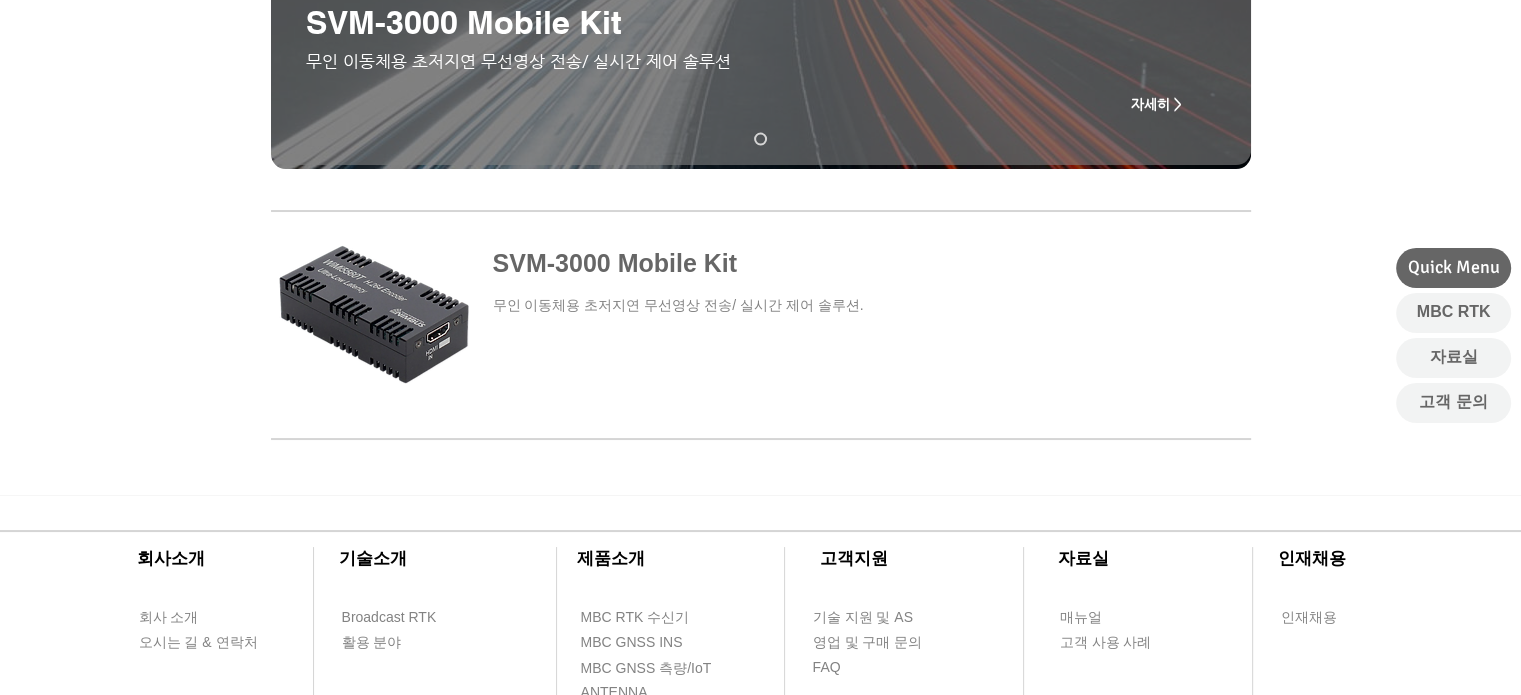 click at bounding box center [761, 309] 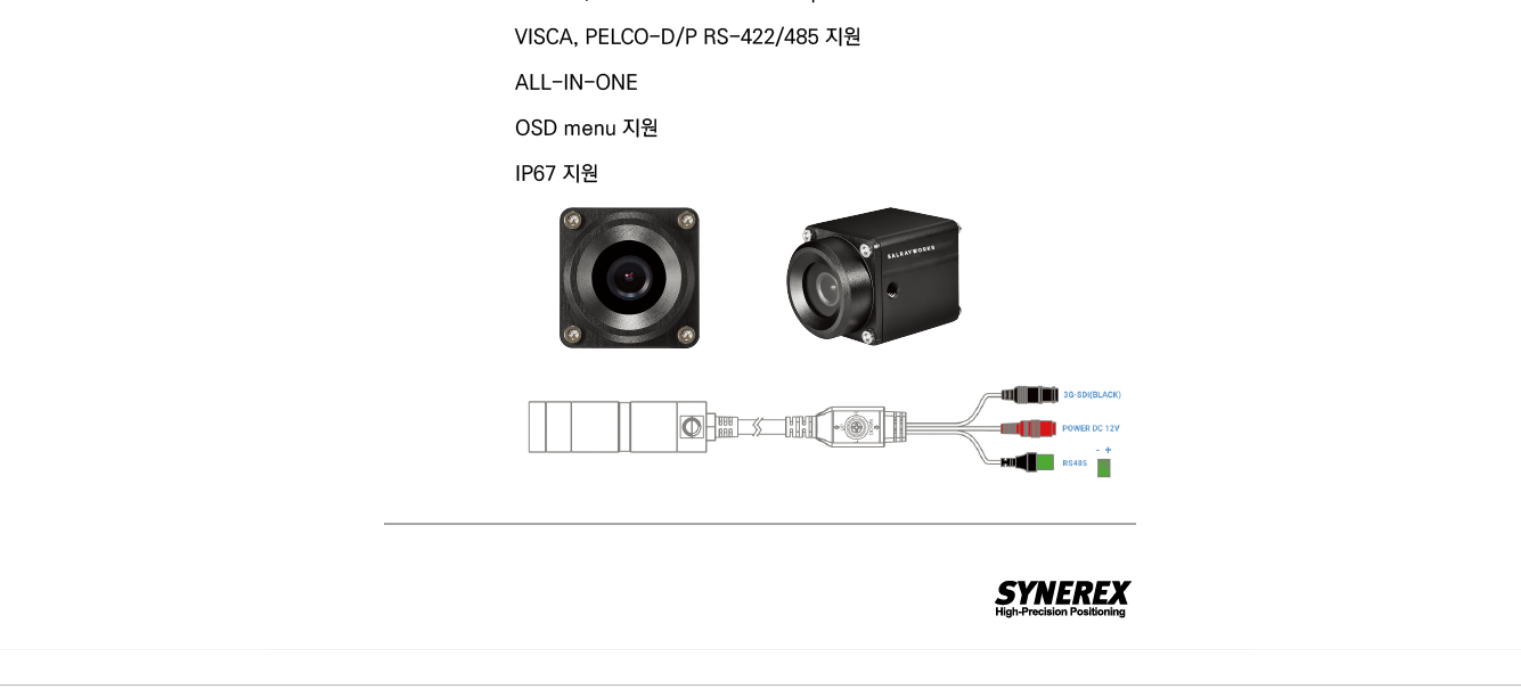 scroll, scrollTop: 5700, scrollLeft: 0, axis: vertical 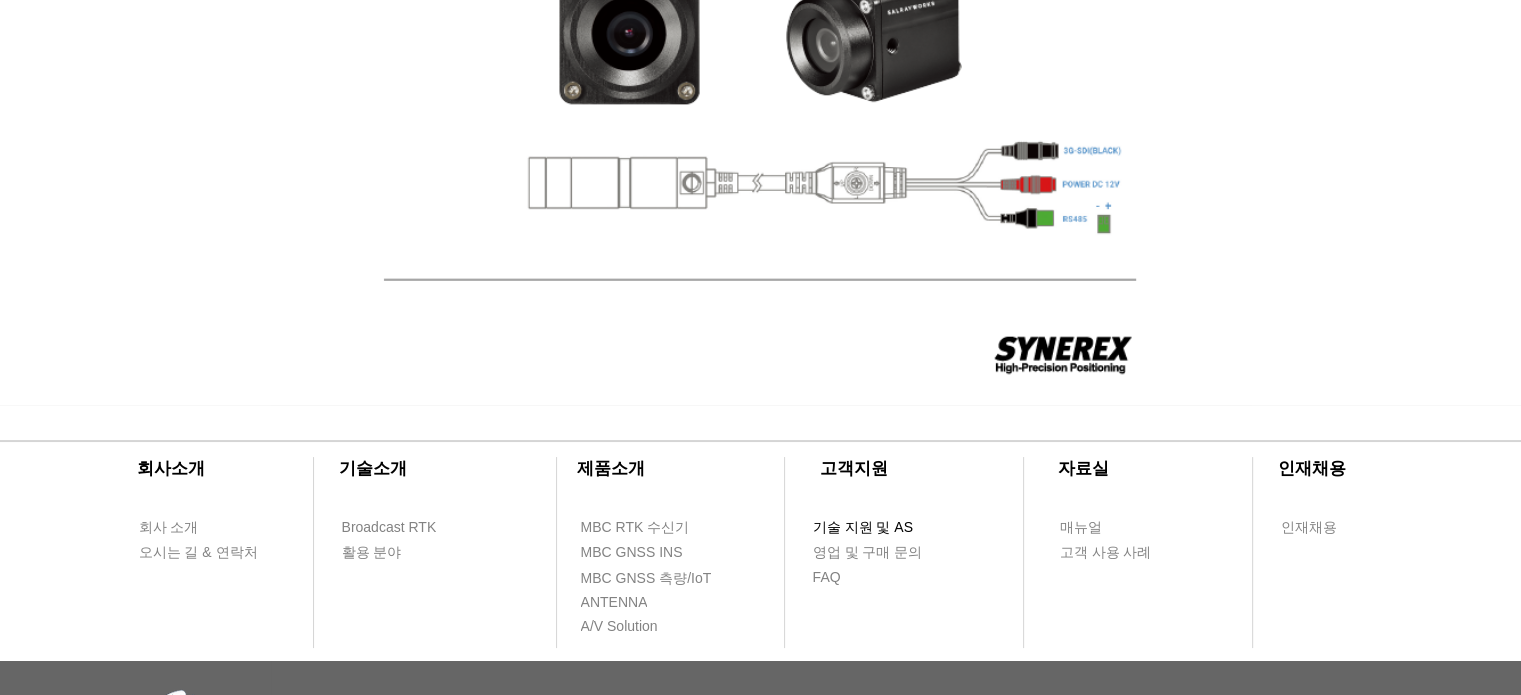 click on "기술 지원 및 AS" at bounding box center (863, 528) 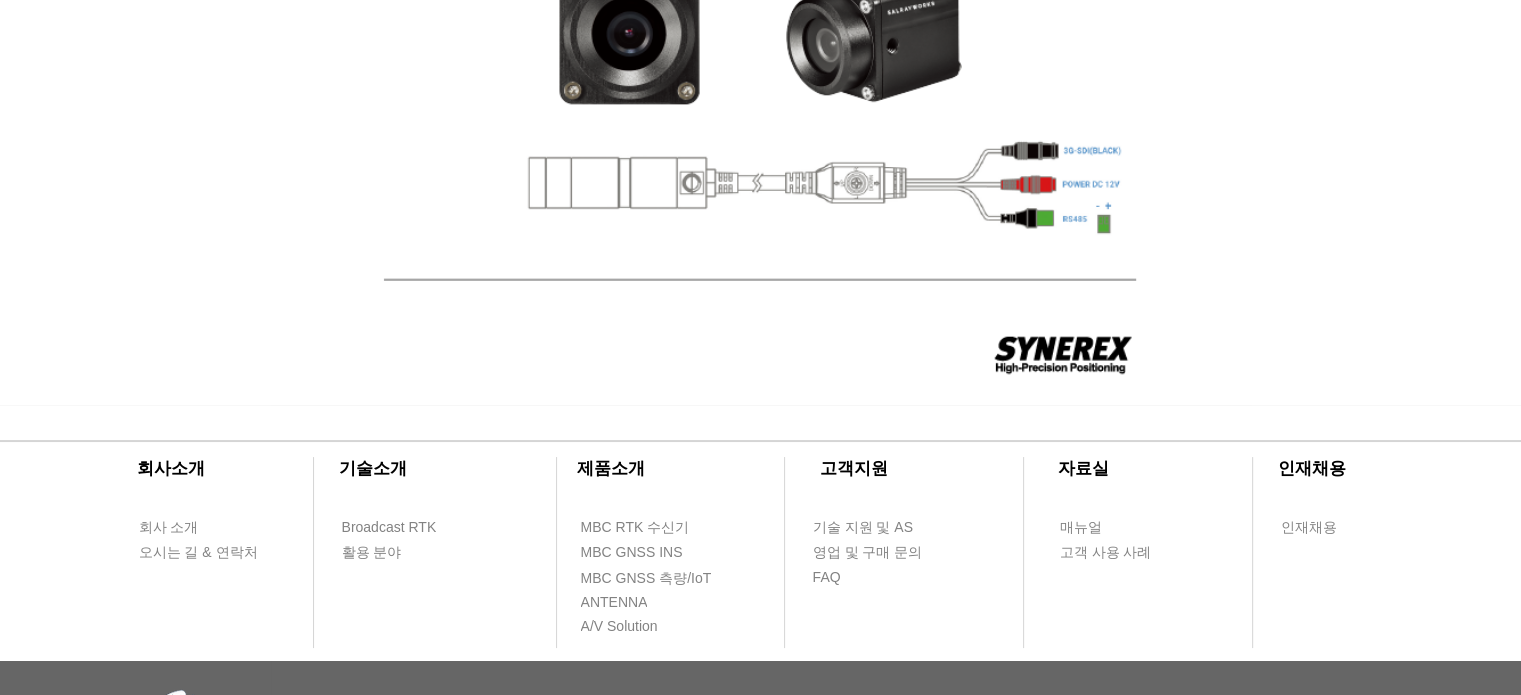 select on "******" 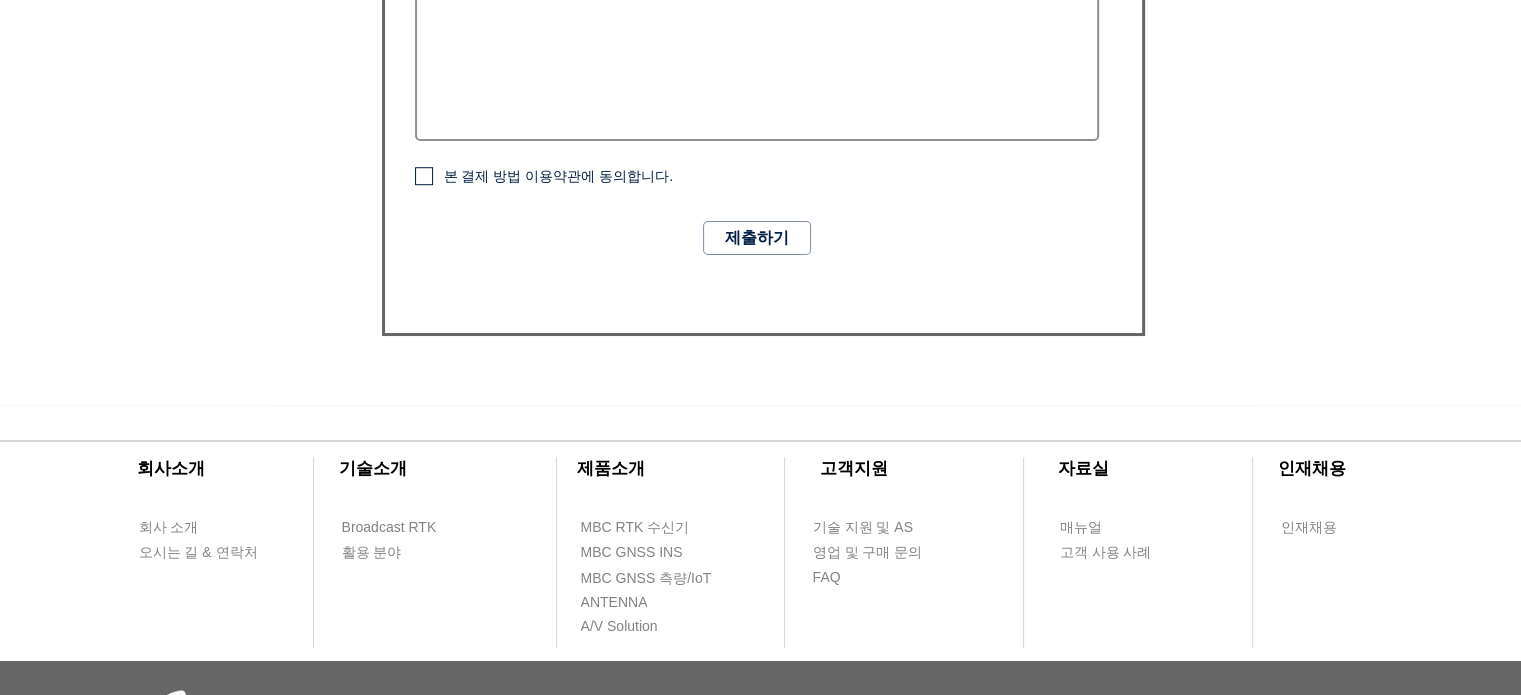 scroll, scrollTop: 1646, scrollLeft: 0, axis: vertical 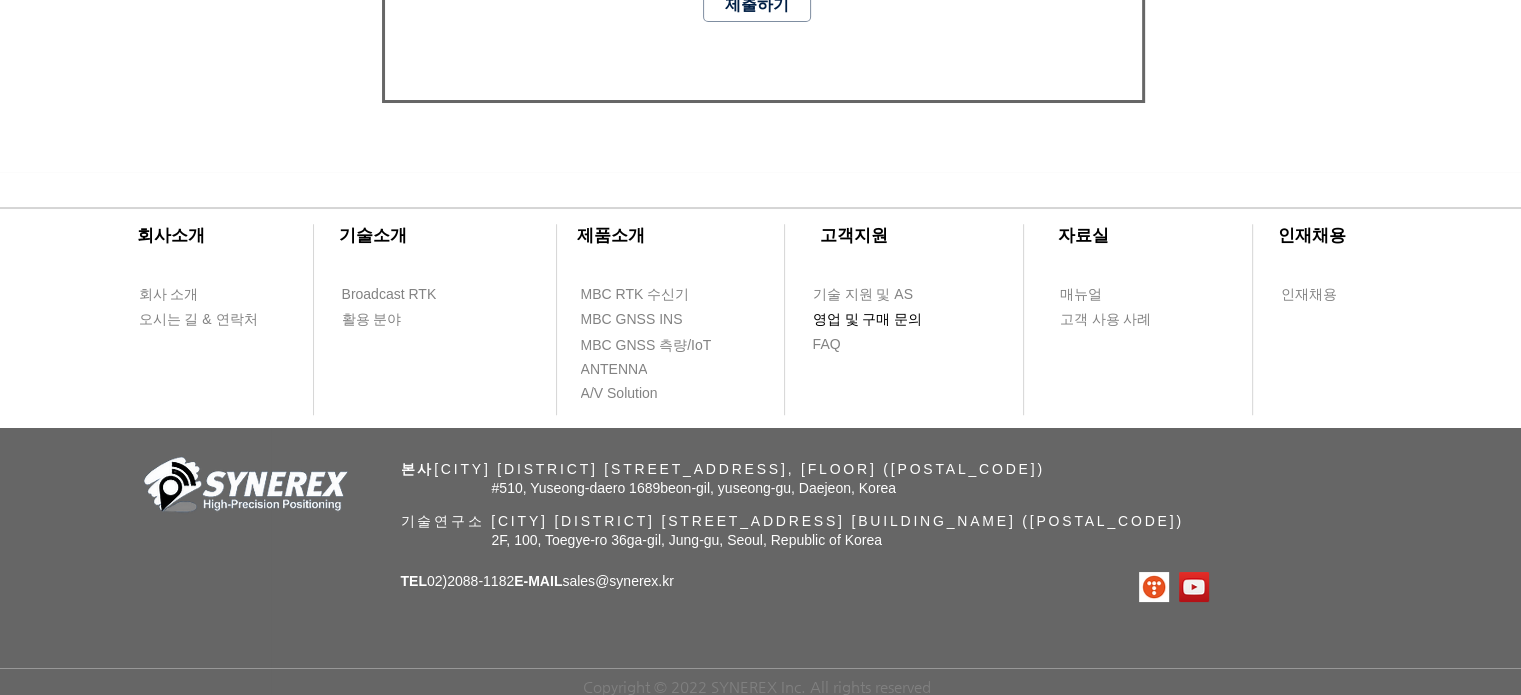 click on "영업 및 구매 문의" at bounding box center (868, 320) 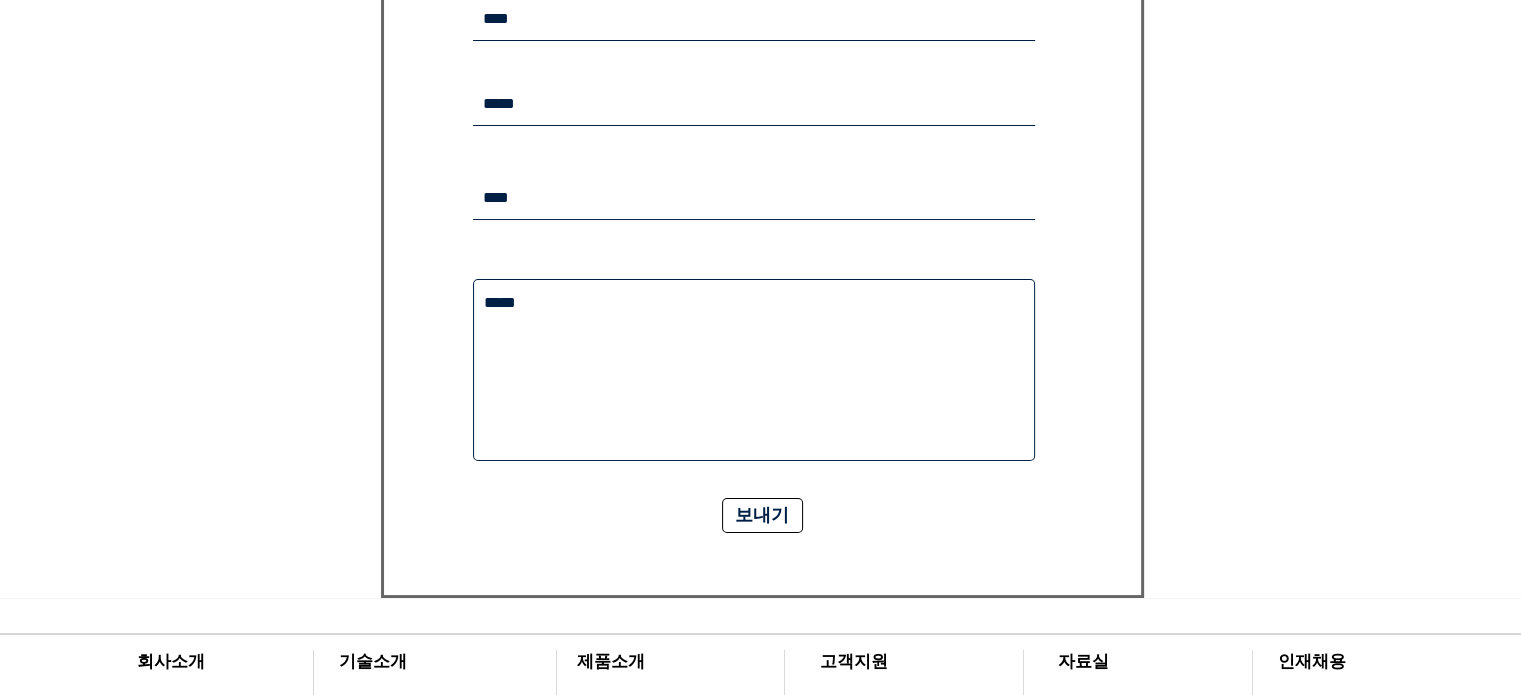 scroll, scrollTop: 900, scrollLeft: 0, axis: vertical 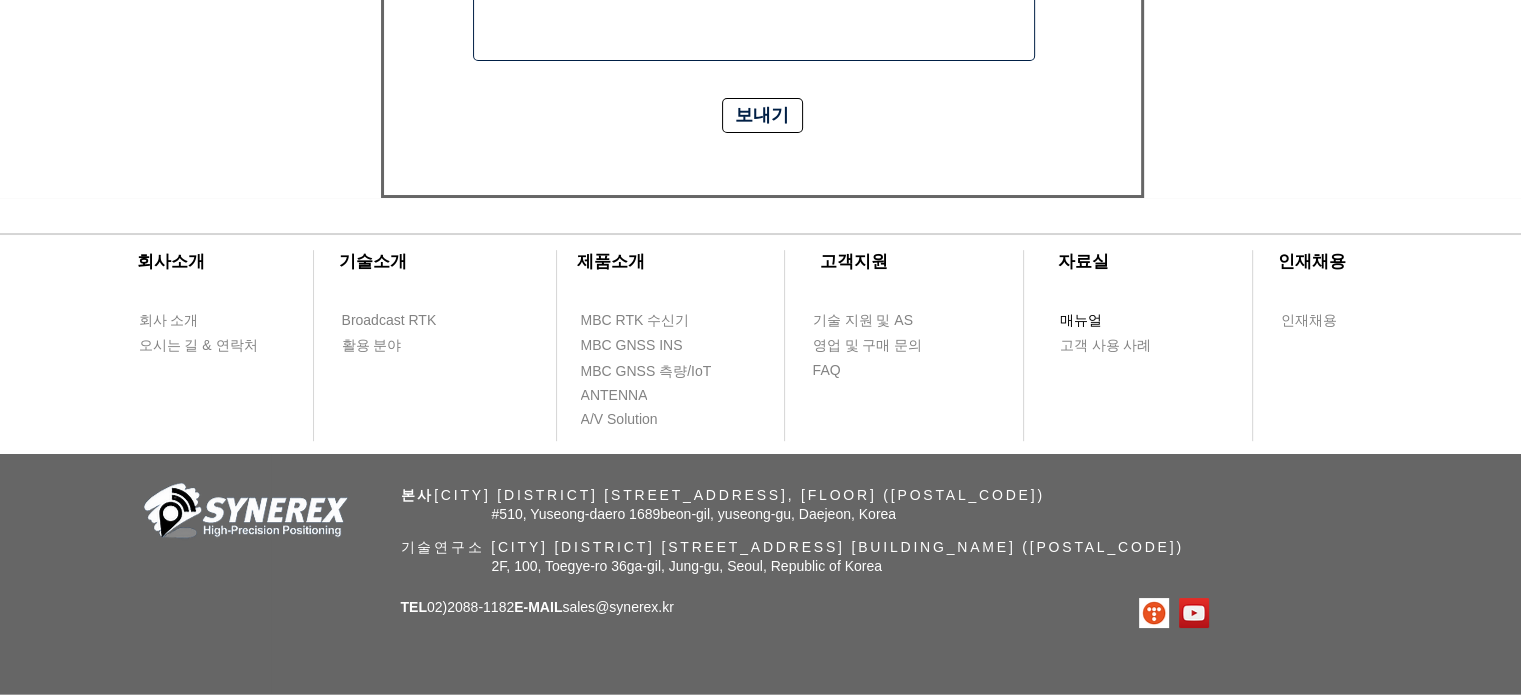 click on "매뉴얼" at bounding box center (1081, 321) 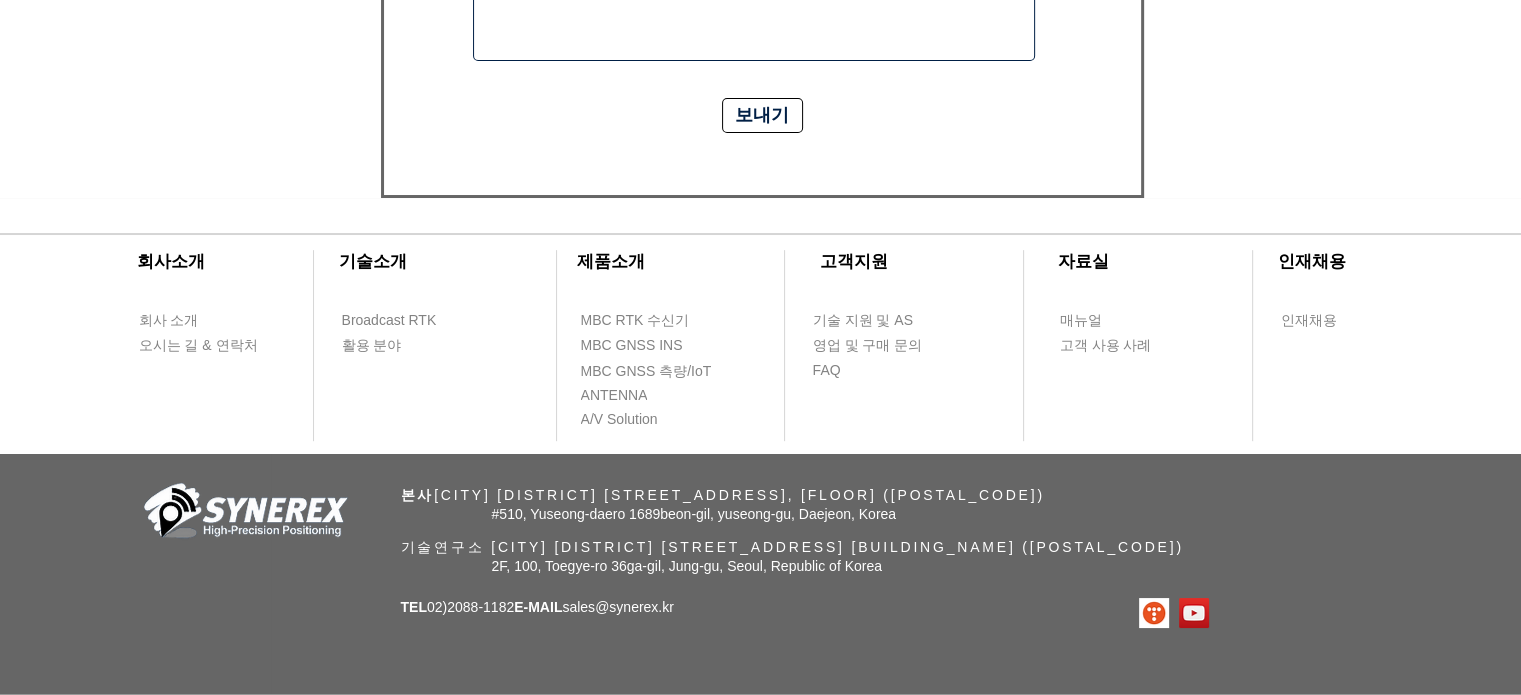 scroll, scrollTop: 0, scrollLeft: 0, axis: both 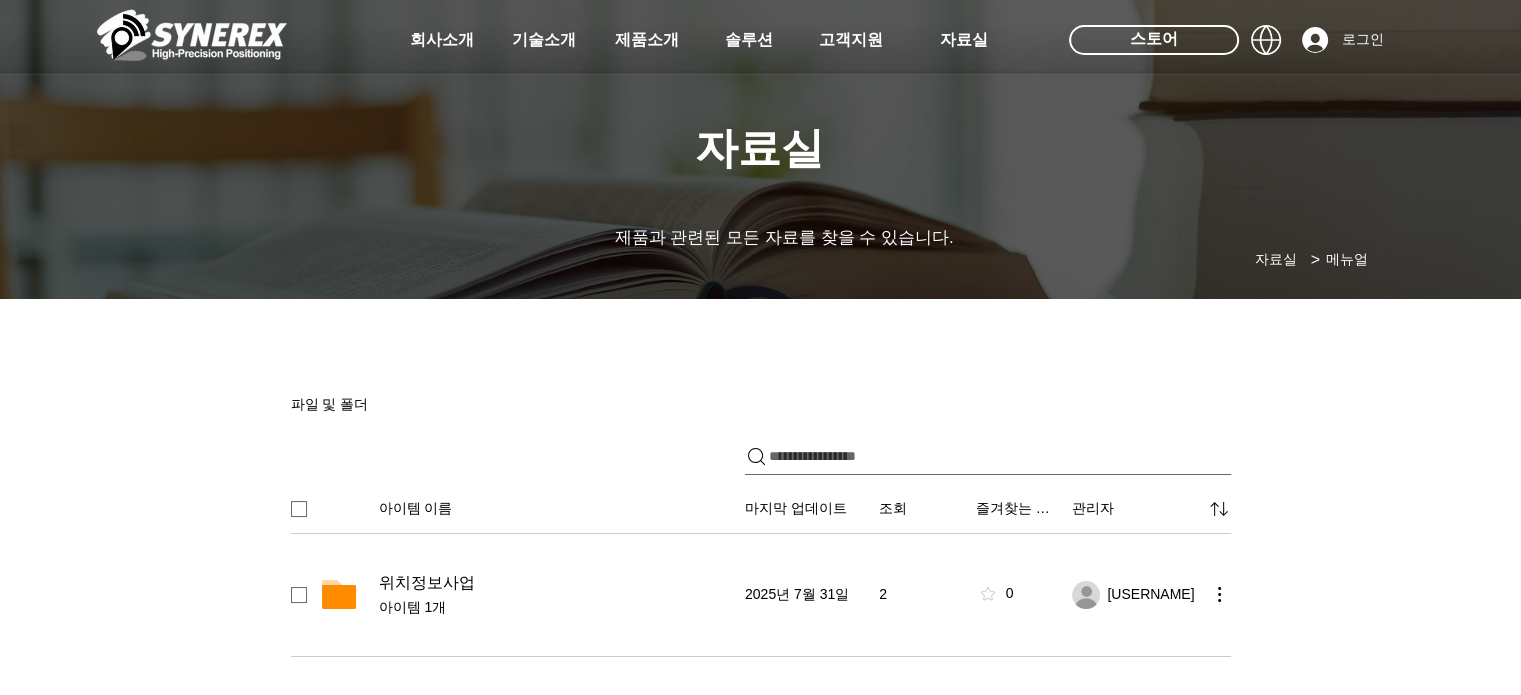 click at bounding box center (192, 35) 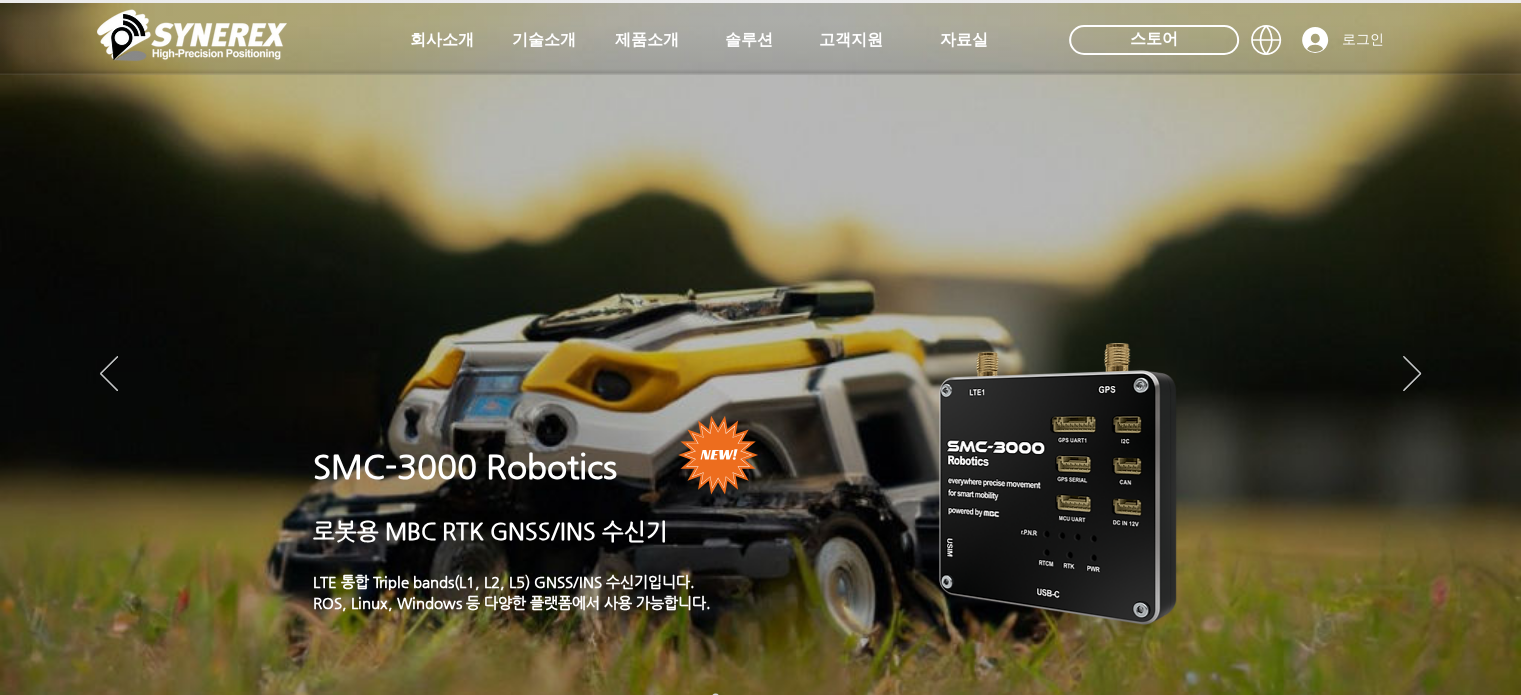 scroll, scrollTop: 100, scrollLeft: 0, axis: vertical 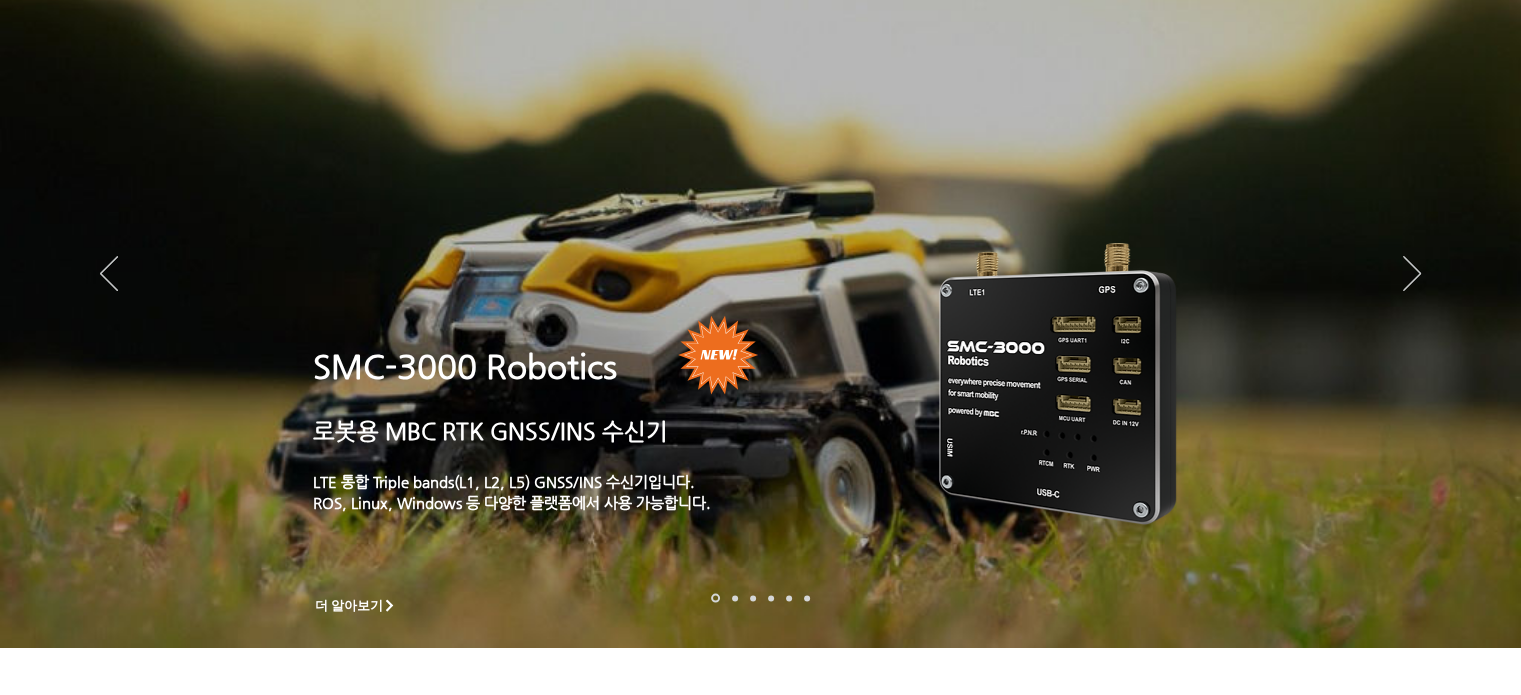 click at bounding box center (760, 275) 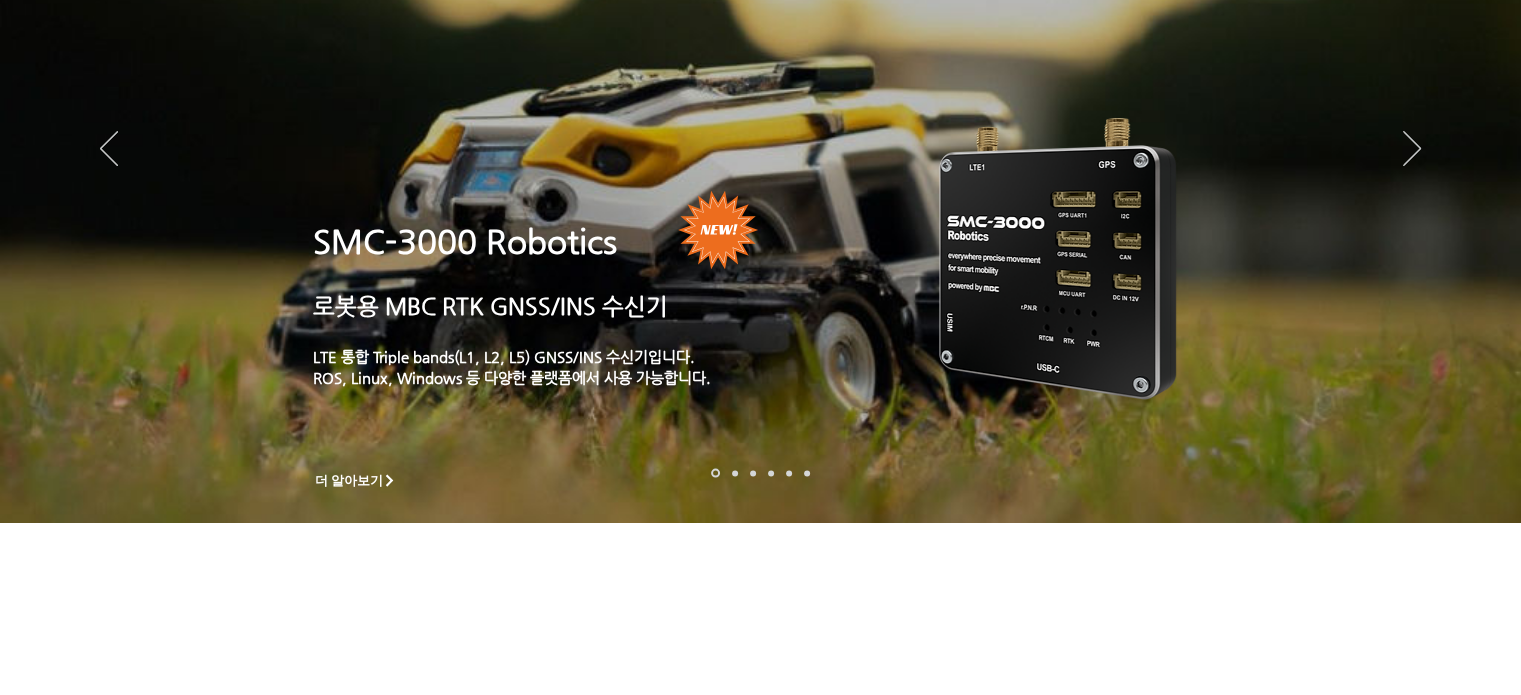 scroll, scrollTop: 400, scrollLeft: 0, axis: vertical 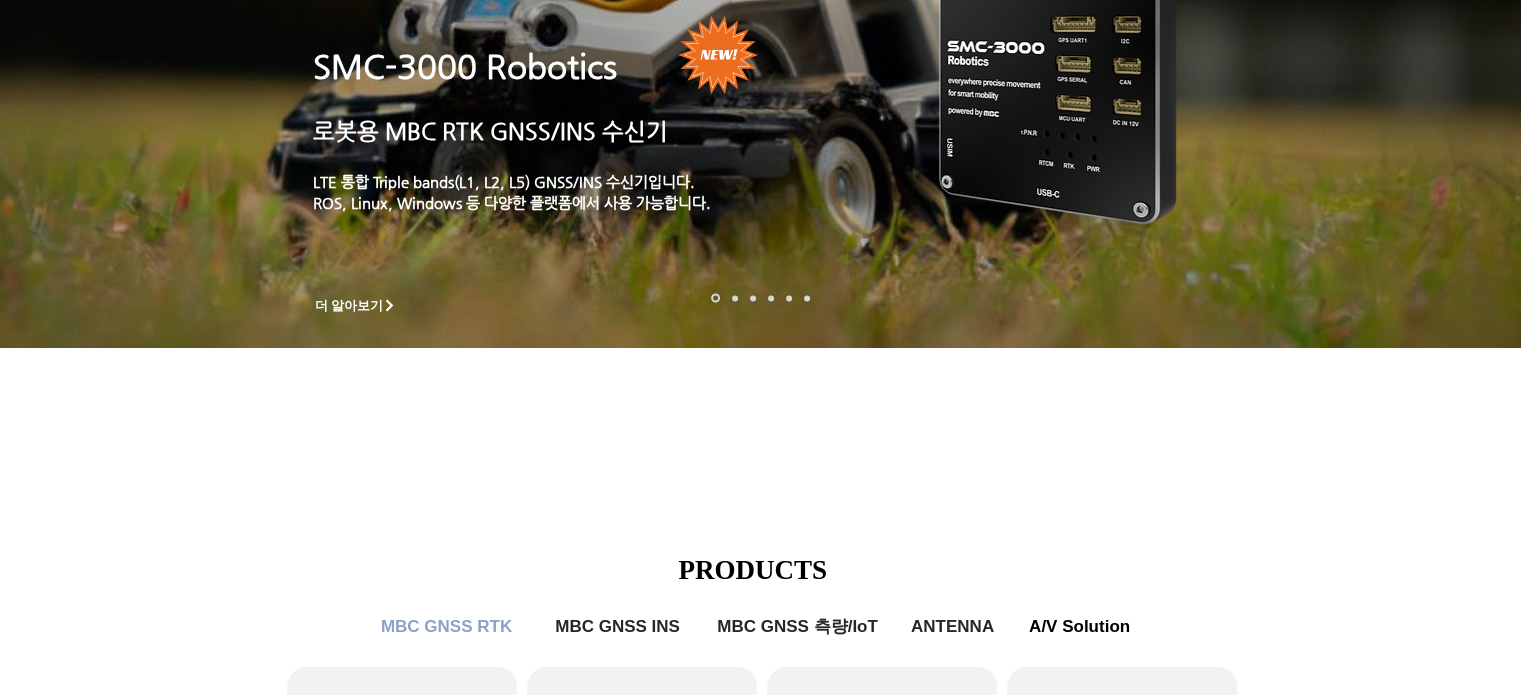 click on "더 알아보기" at bounding box center (356, 305) 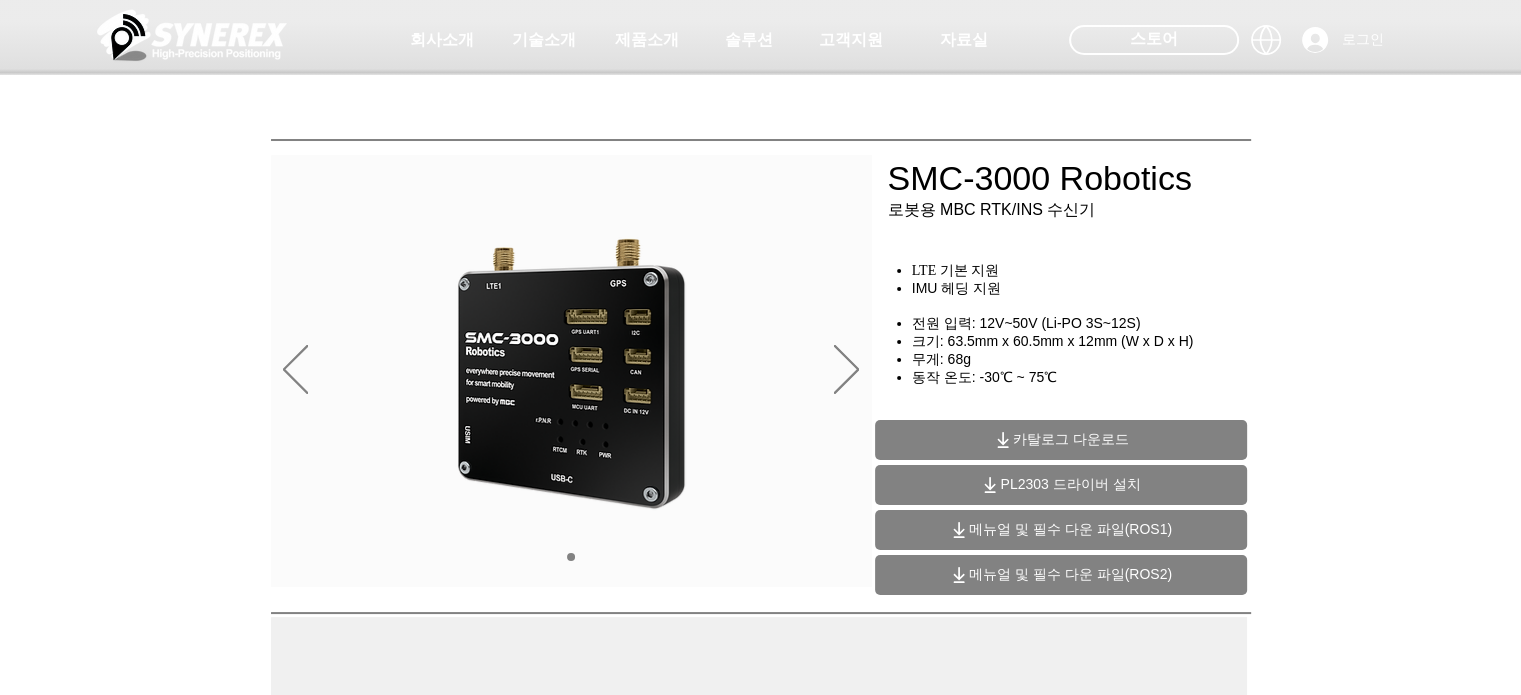 drag, startPoint x: 897, startPoint y: 180, endPoint x: 1159, endPoint y: 220, distance: 265.03586 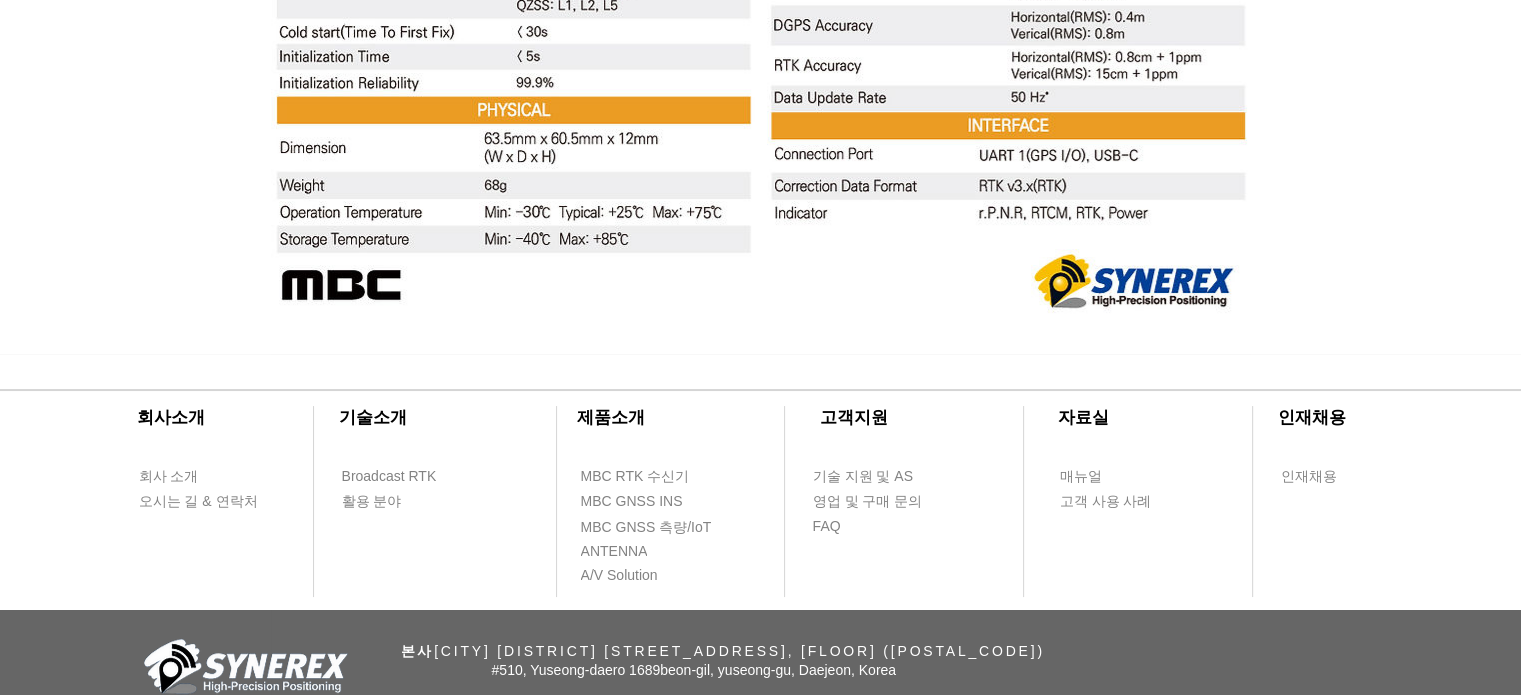 scroll, scrollTop: 8000, scrollLeft: 0, axis: vertical 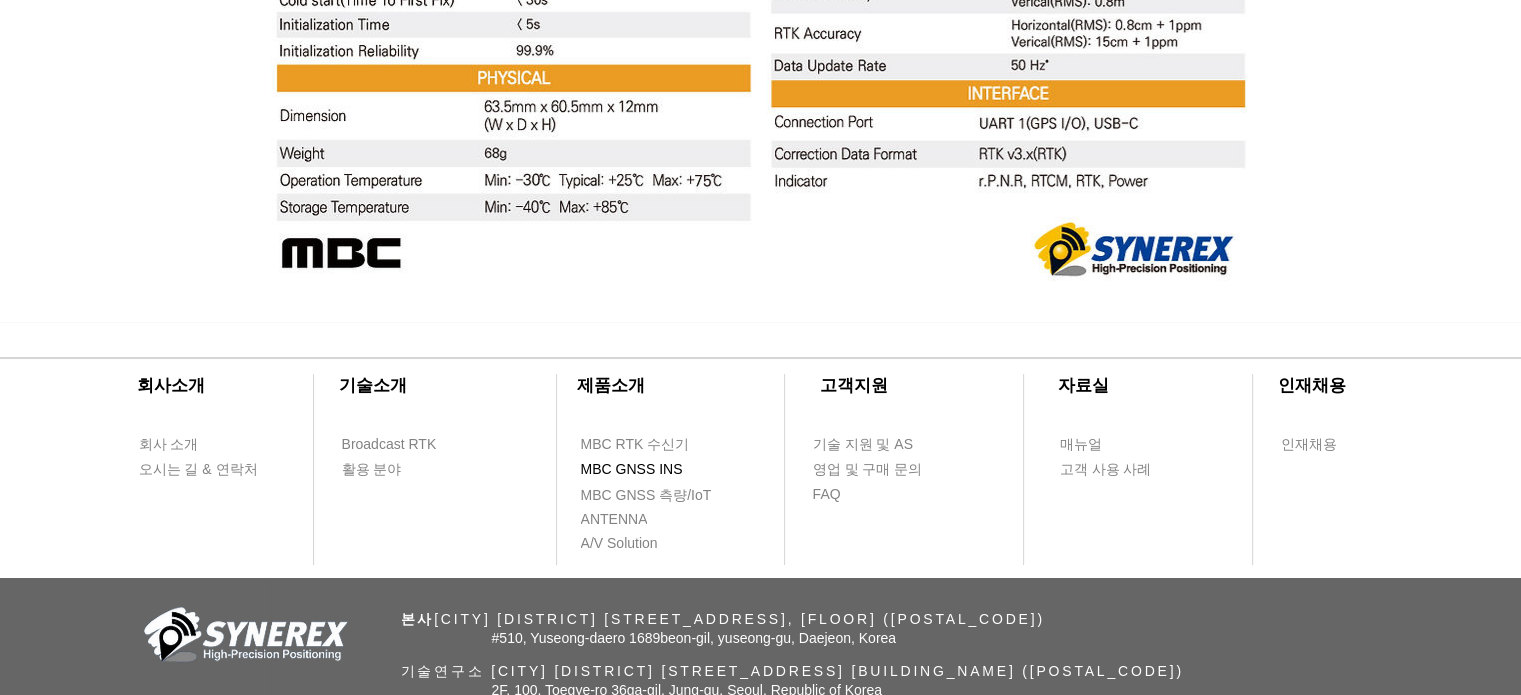 click on "MBC GNSS INS" at bounding box center (632, 470) 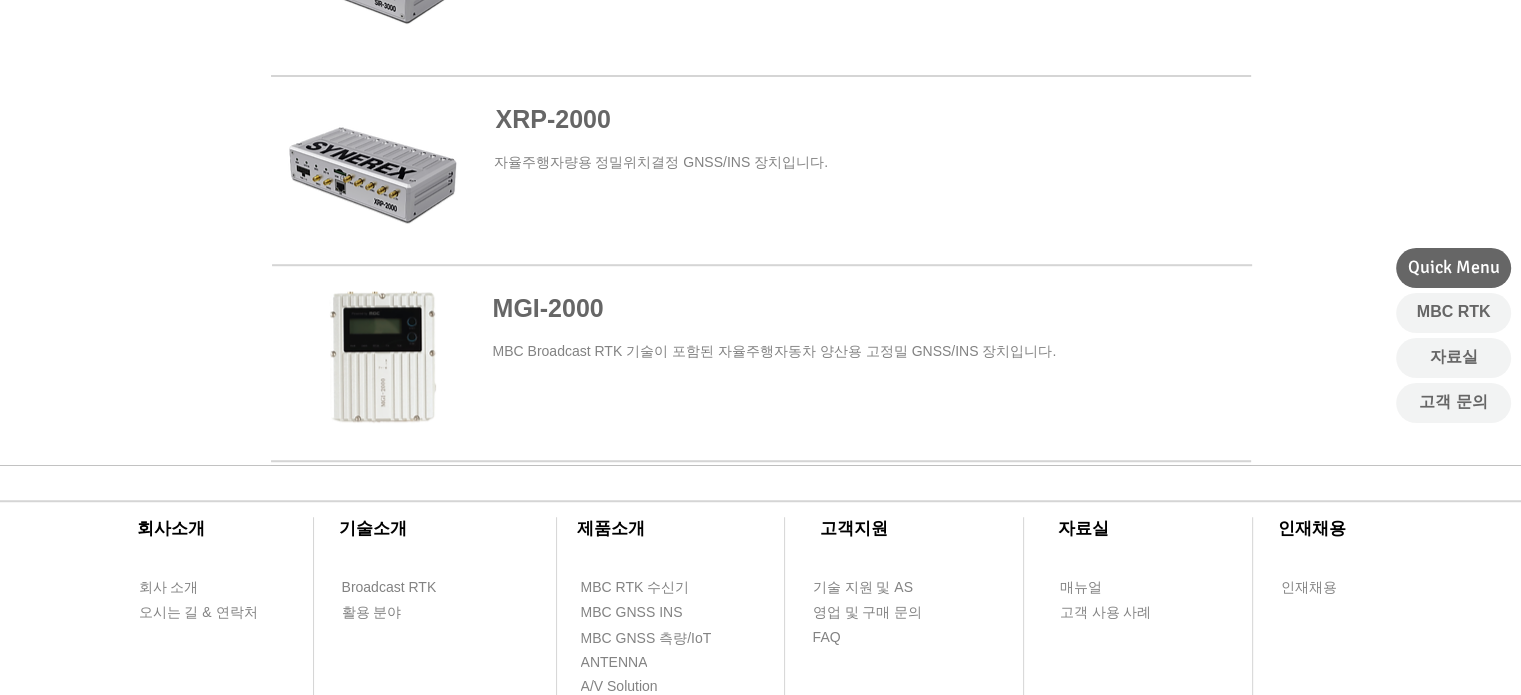 scroll, scrollTop: 1400, scrollLeft: 0, axis: vertical 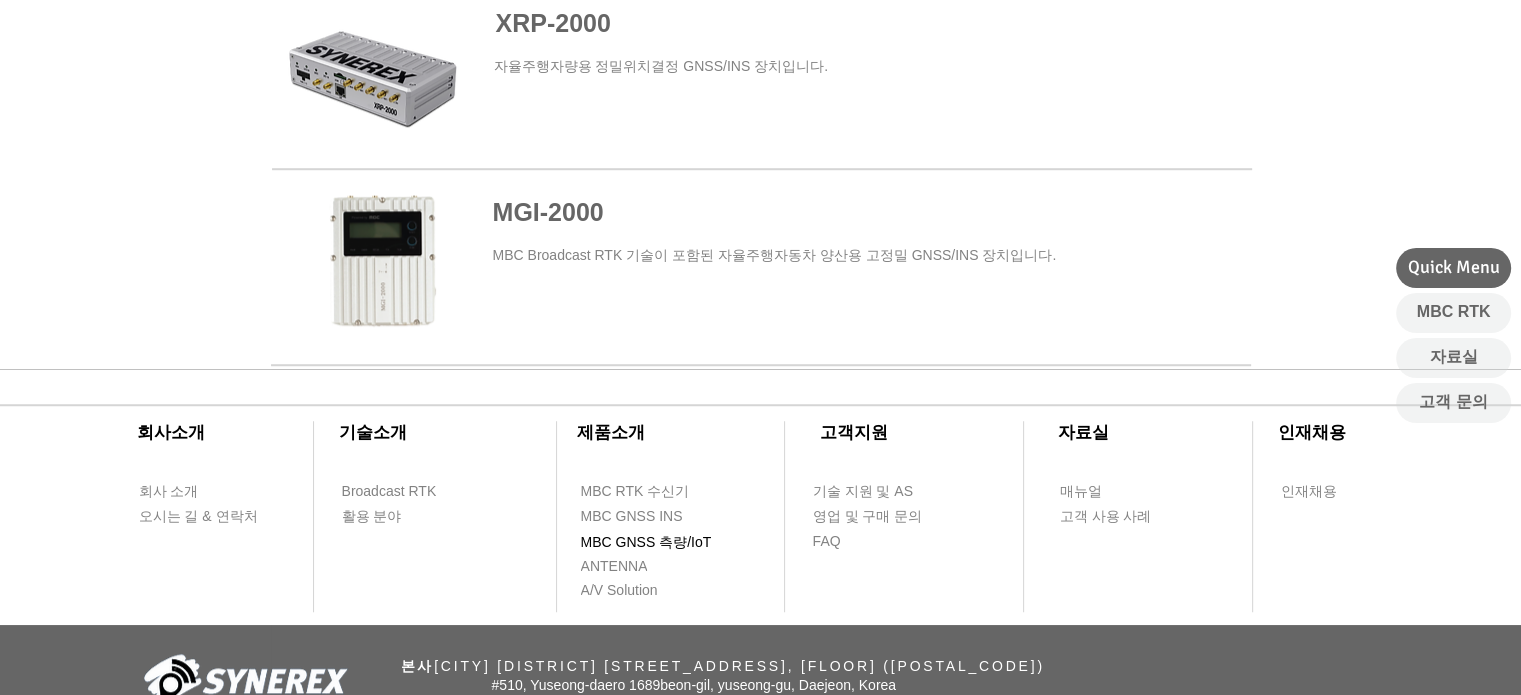 click on "MBC GNSS 측량/IoT" at bounding box center [646, 543] 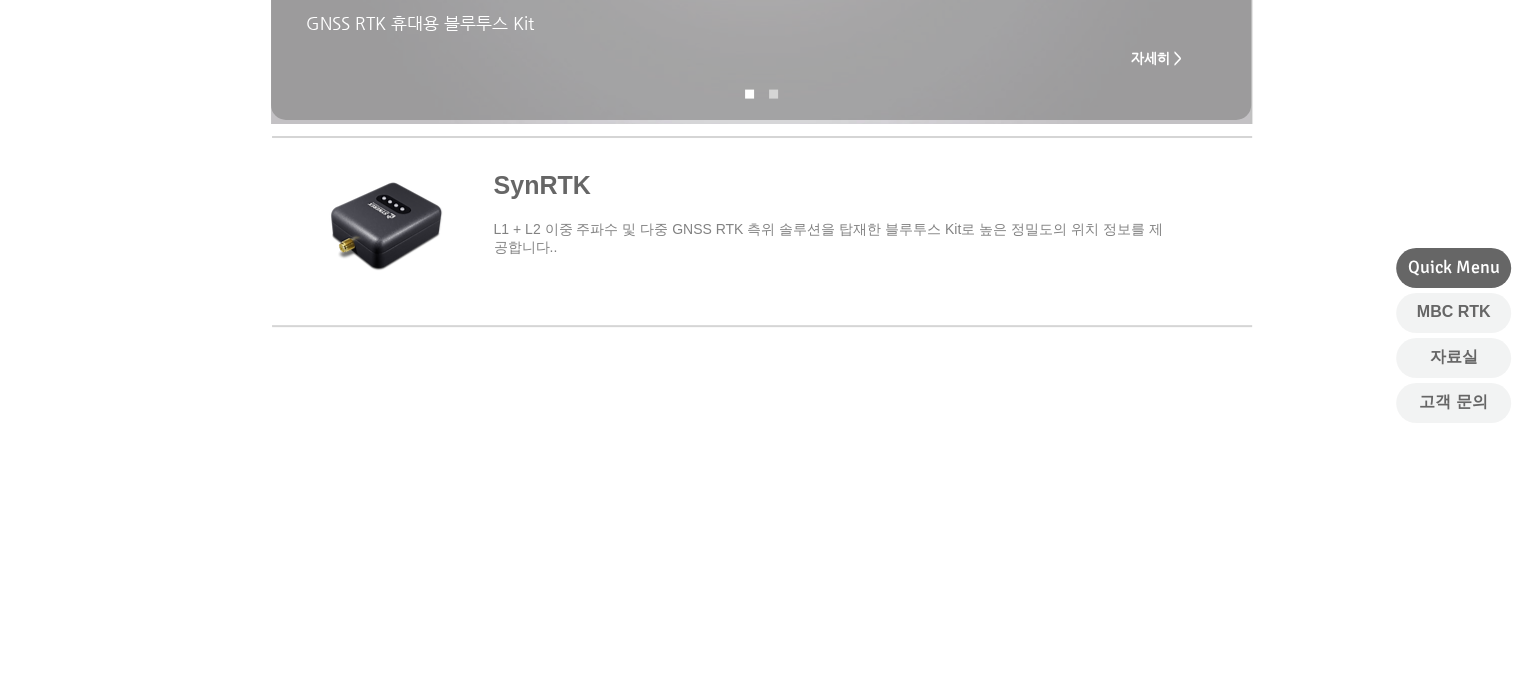scroll, scrollTop: 600, scrollLeft: 0, axis: vertical 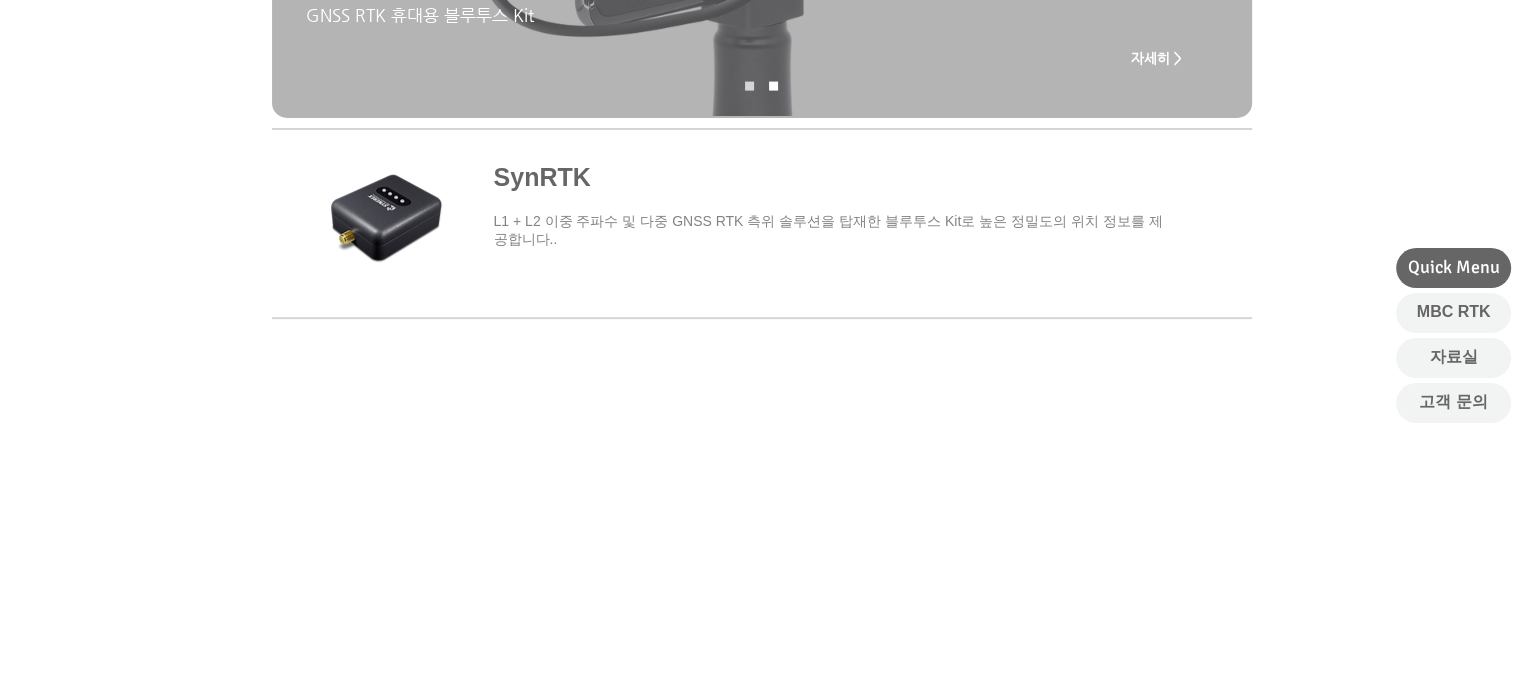 click at bounding box center [761, 220] 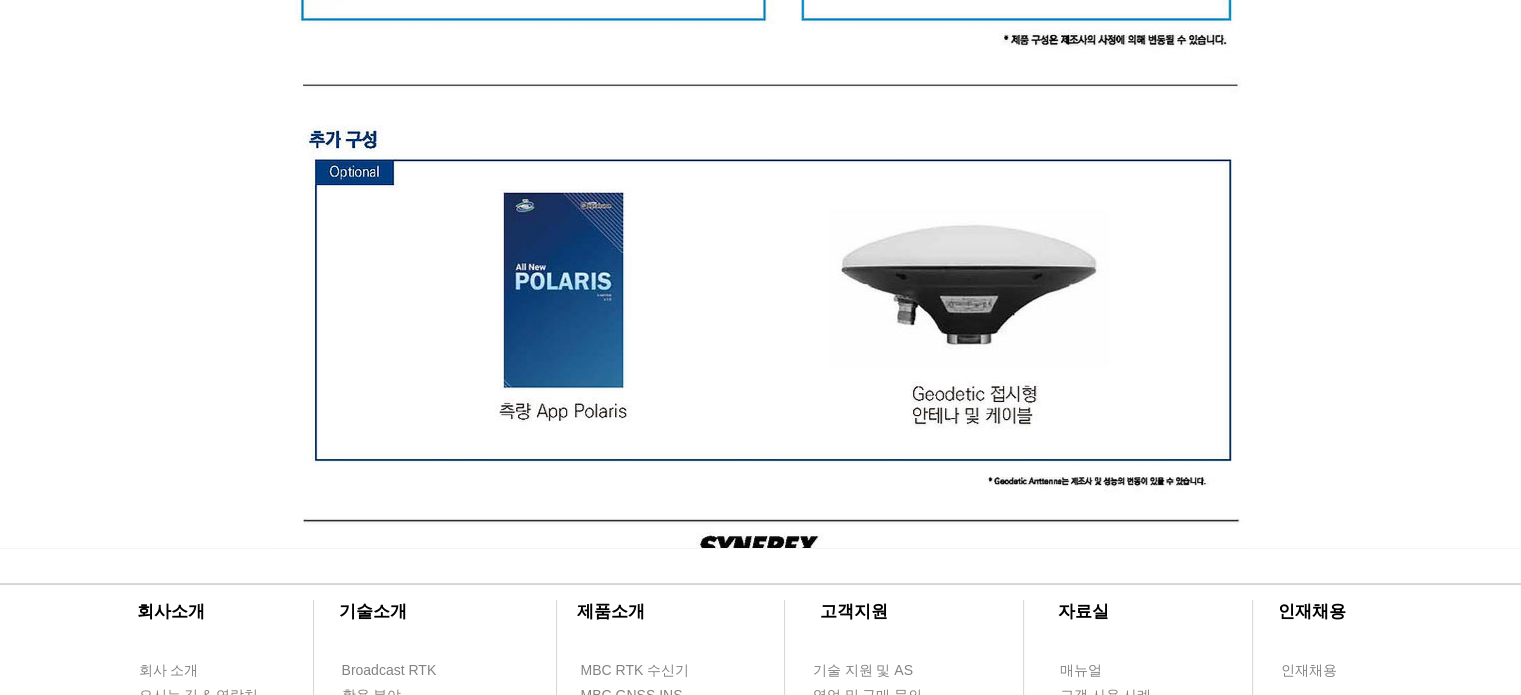 scroll, scrollTop: 5800, scrollLeft: 0, axis: vertical 